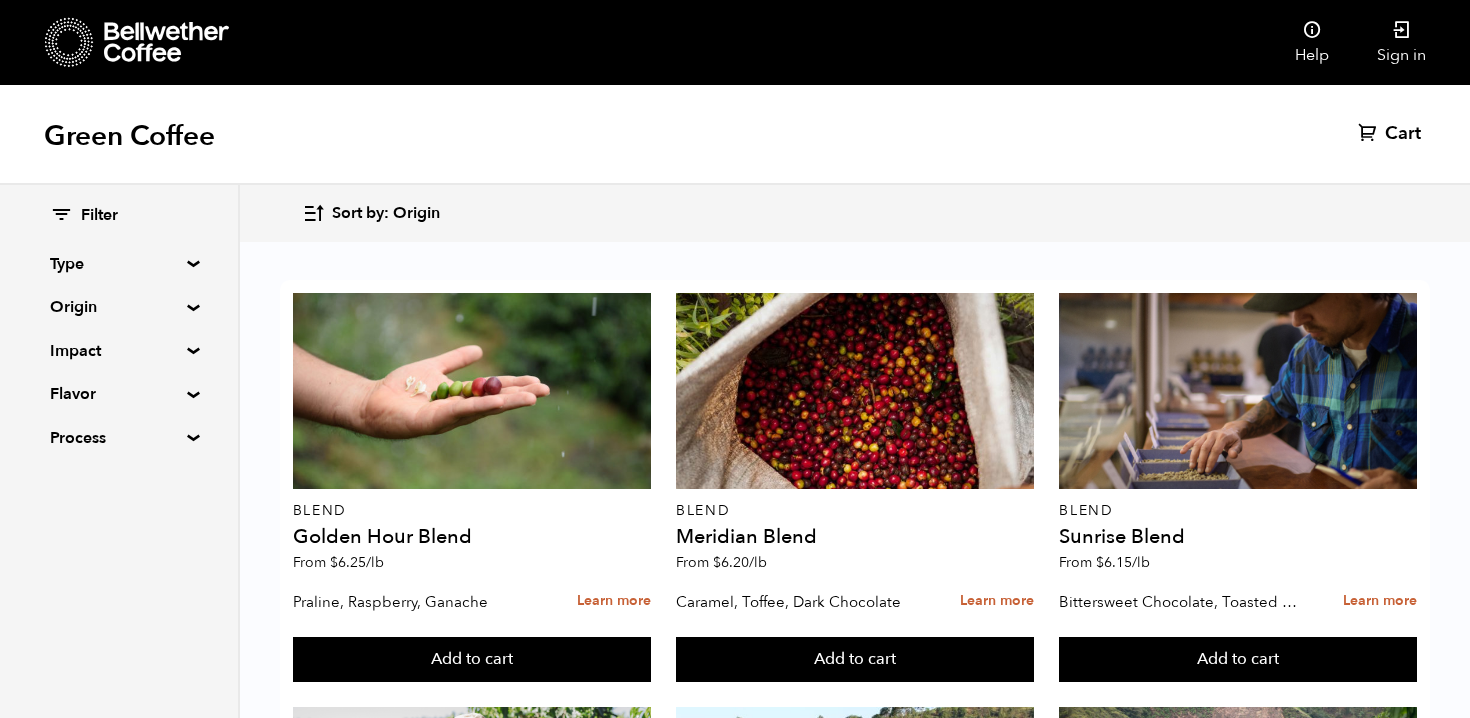 scroll, scrollTop: 0, scrollLeft: 0, axis: both 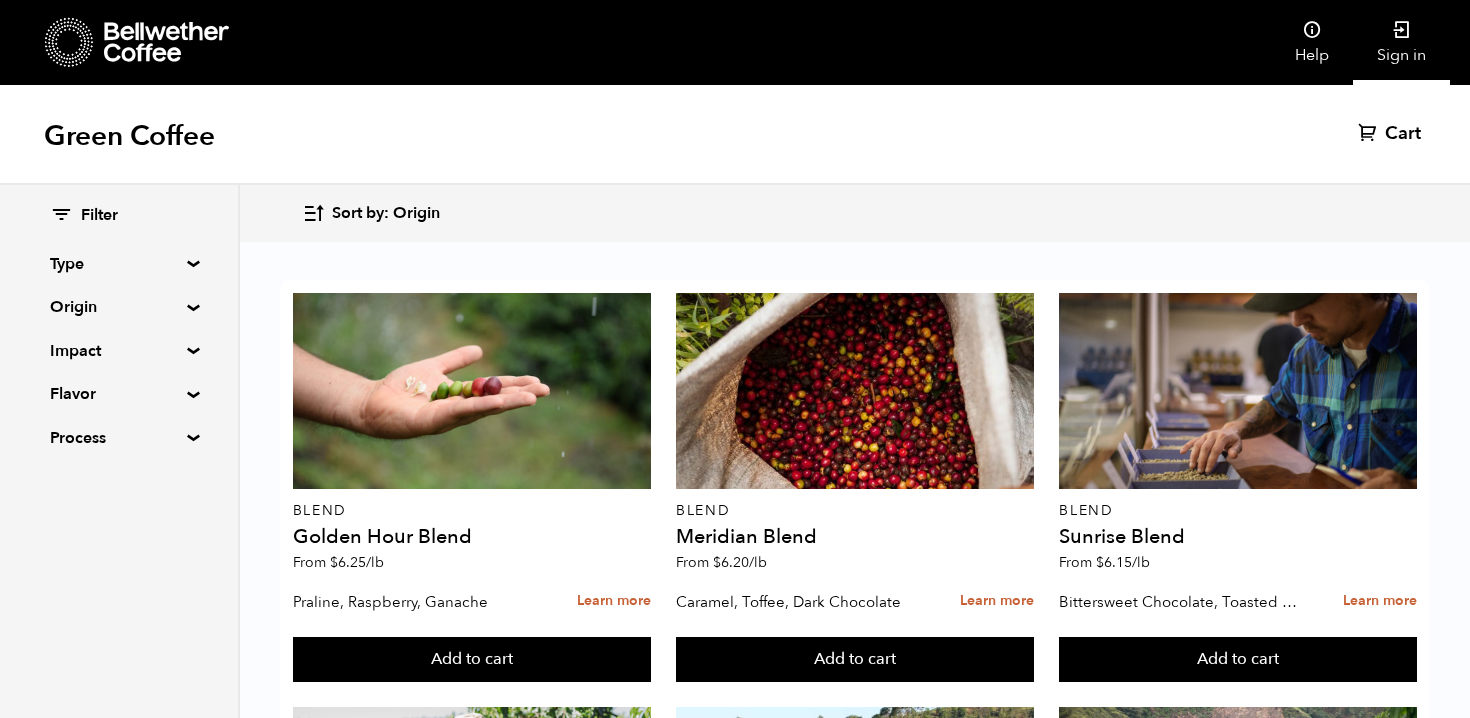 click at bounding box center (1402, 30) 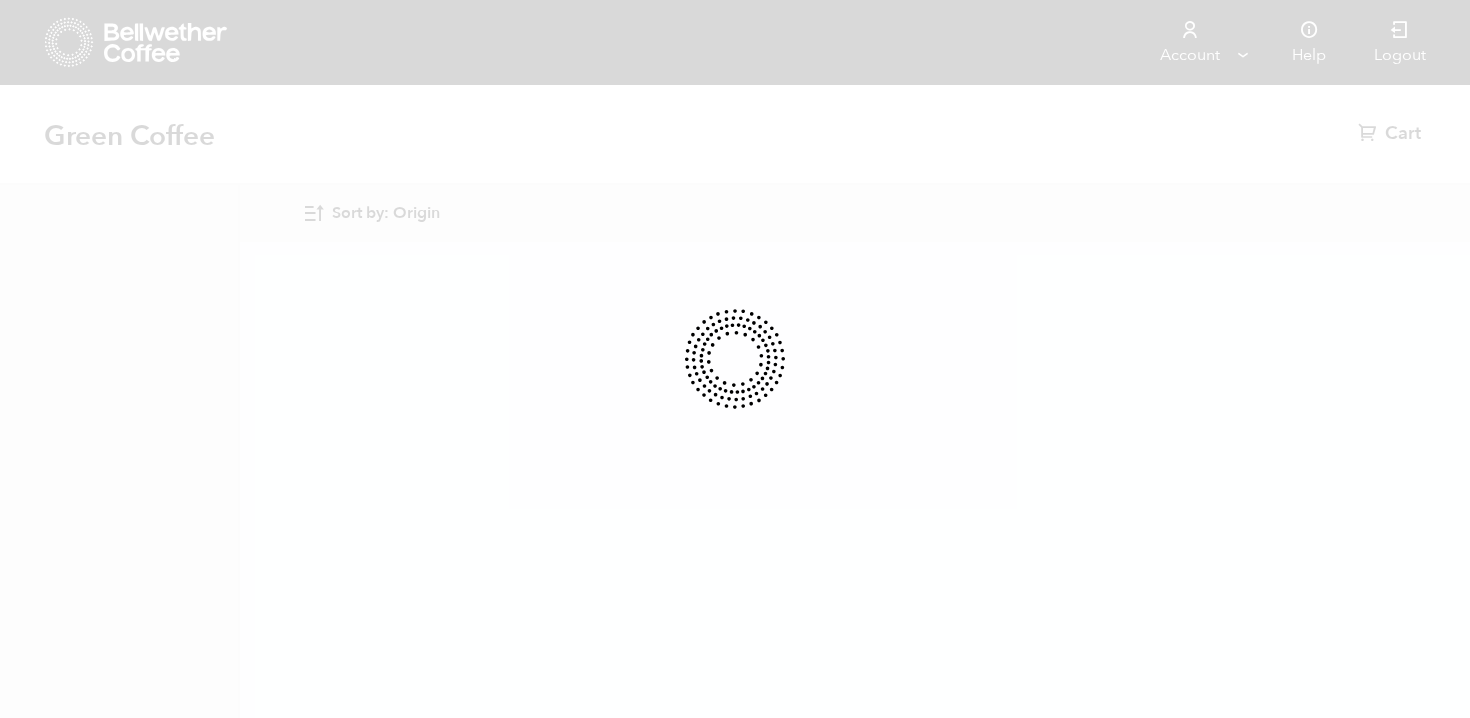 scroll, scrollTop: 0, scrollLeft: 0, axis: both 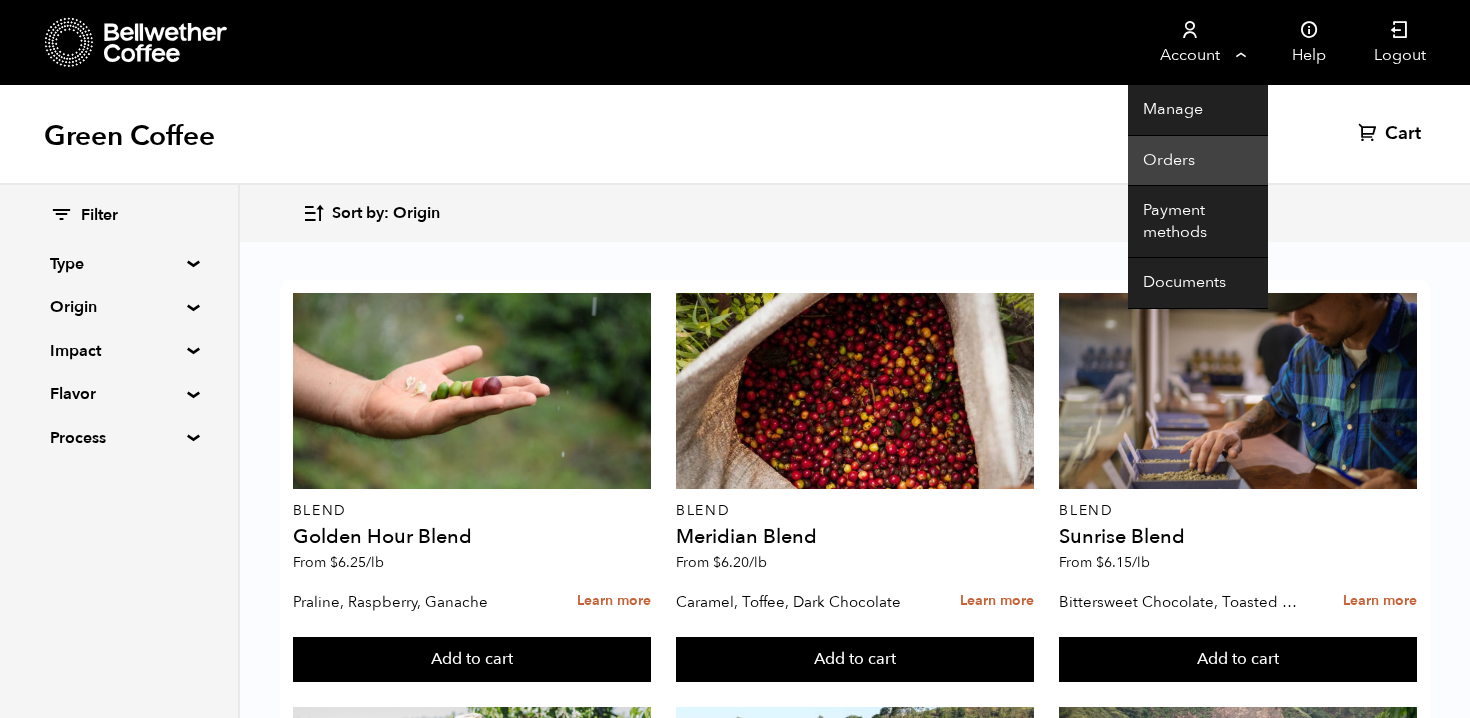 click on "Orders" at bounding box center [1198, 161] 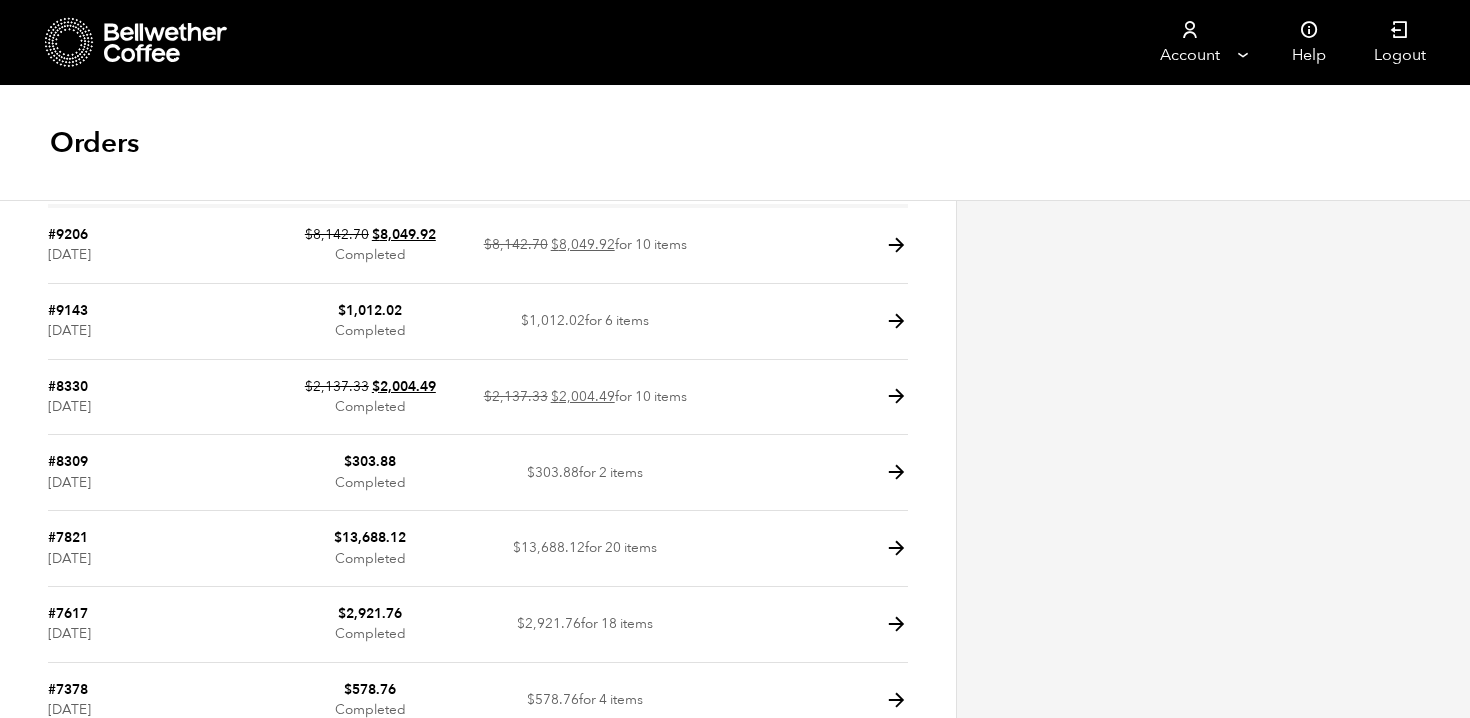 scroll, scrollTop: 90, scrollLeft: 0, axis: vertical 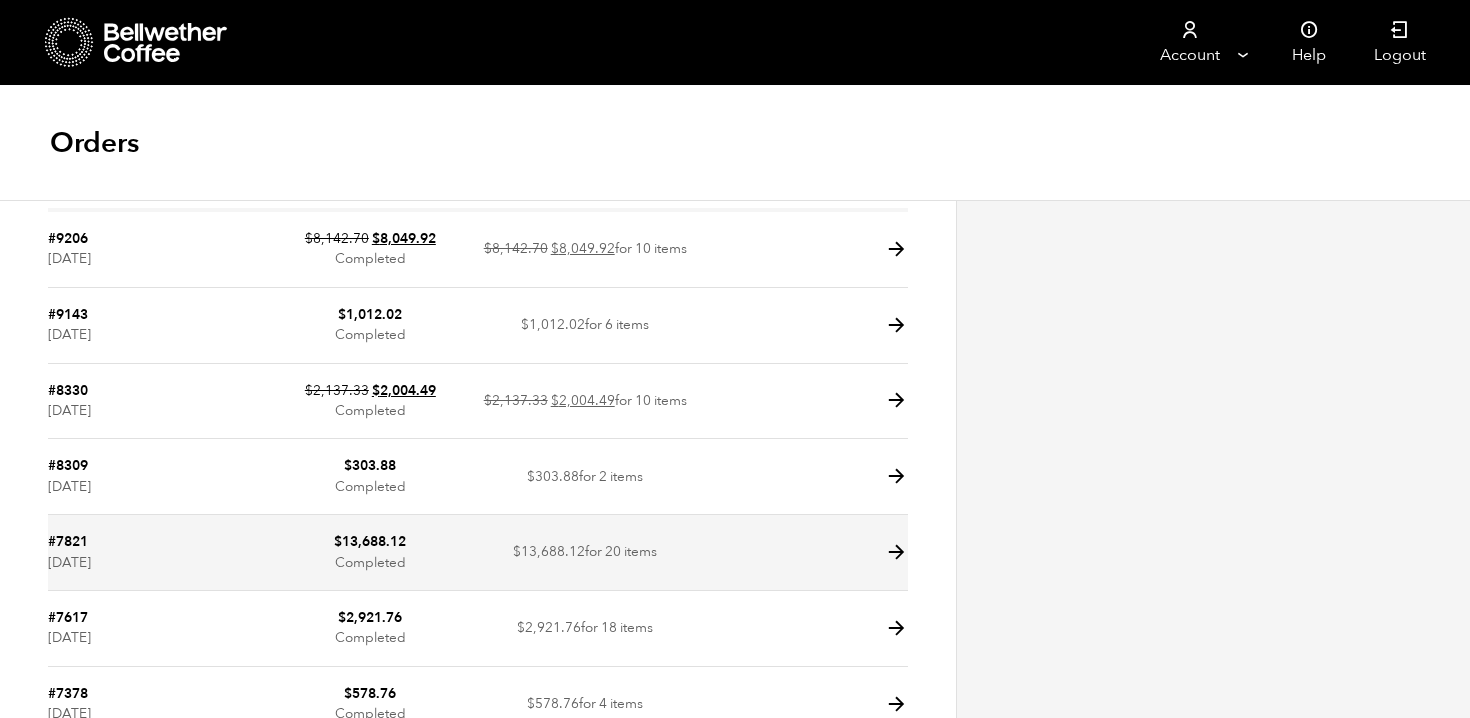 click at bounding box center (896, 552) 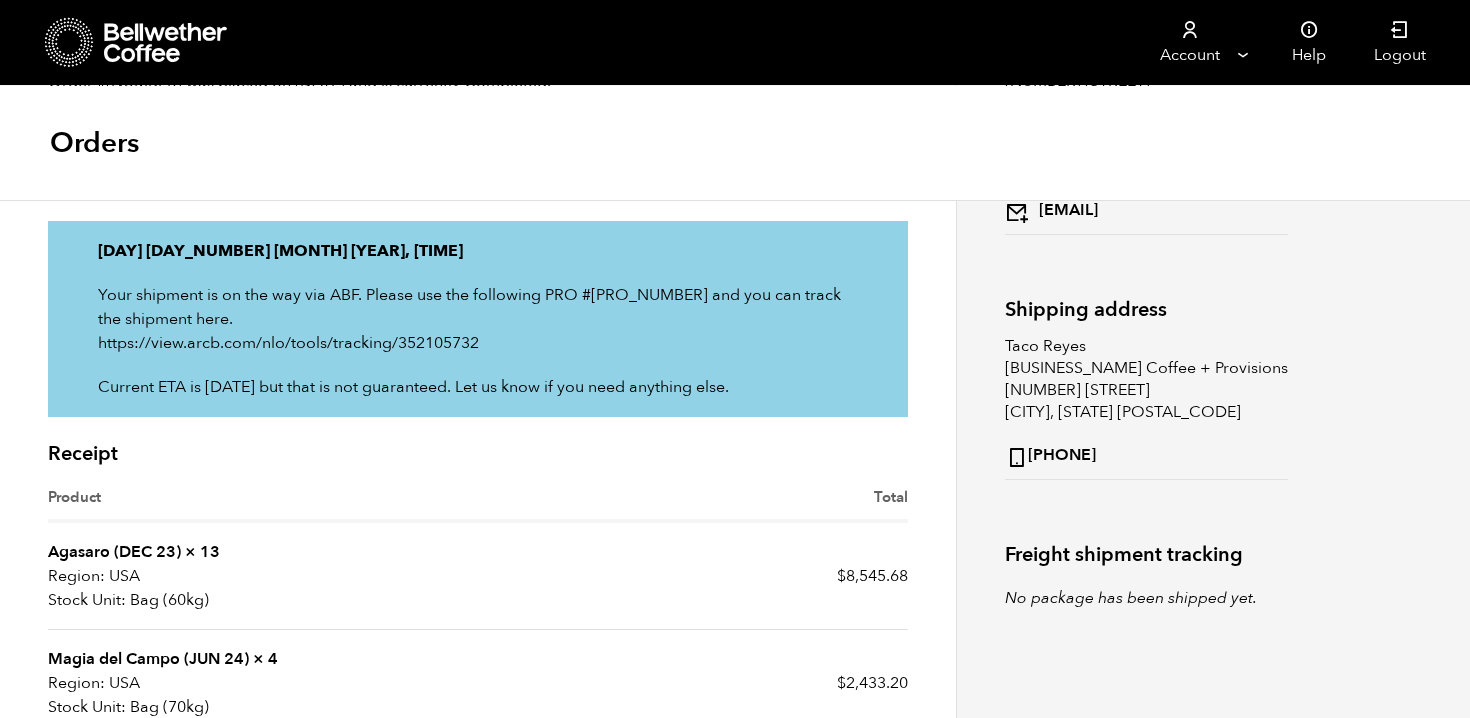 scroll, scrollTop: 0, scrollLeft: 0, axis: both 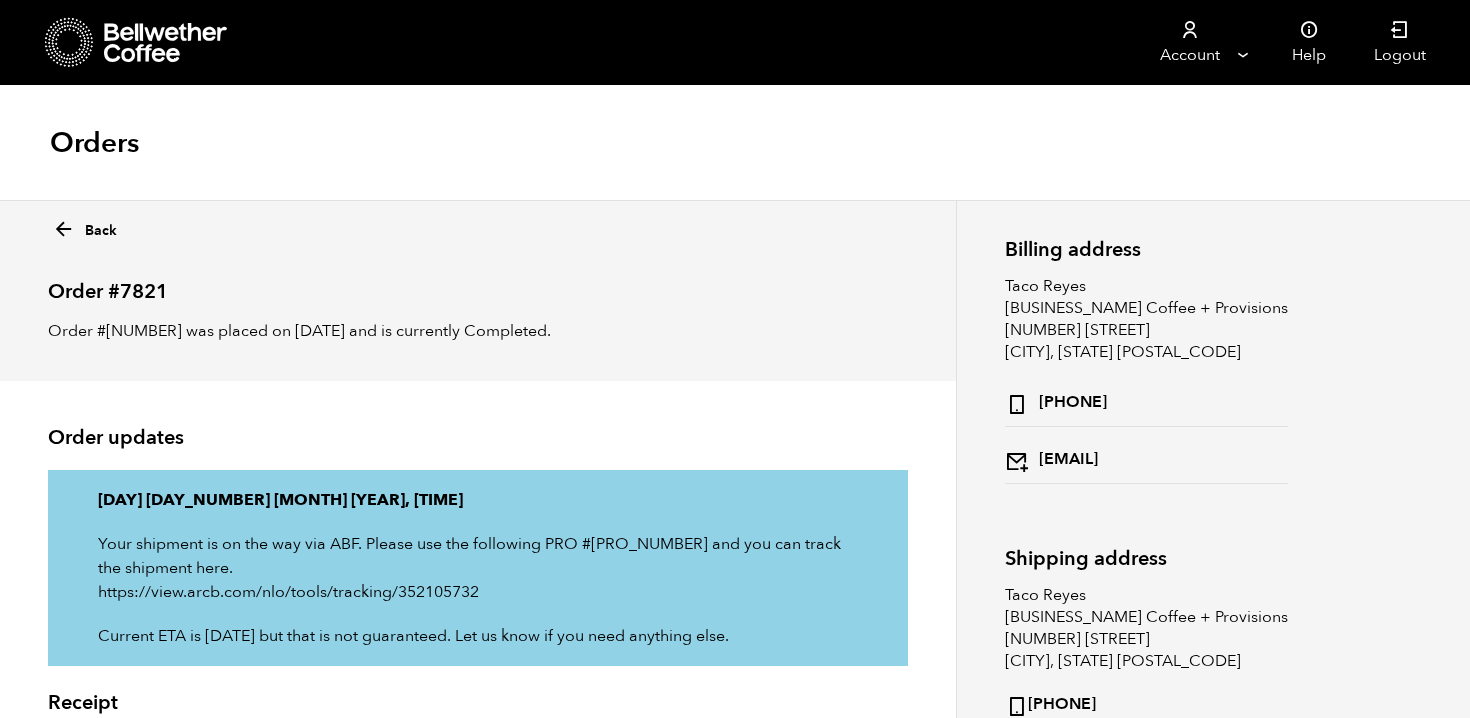 click on "Back" at bounding box center [84, 226] 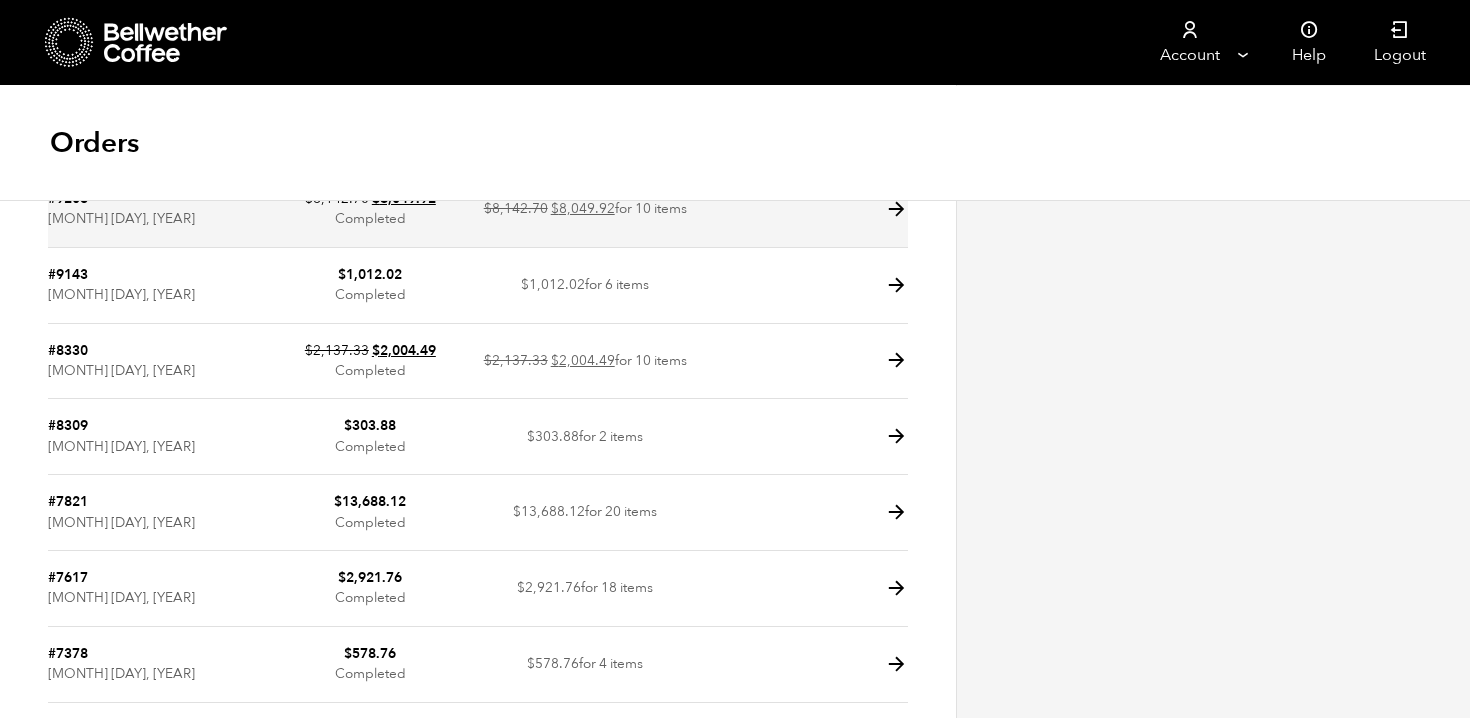 scroll, scrollTop: 107, scrollLeft: 0, axis: vertical 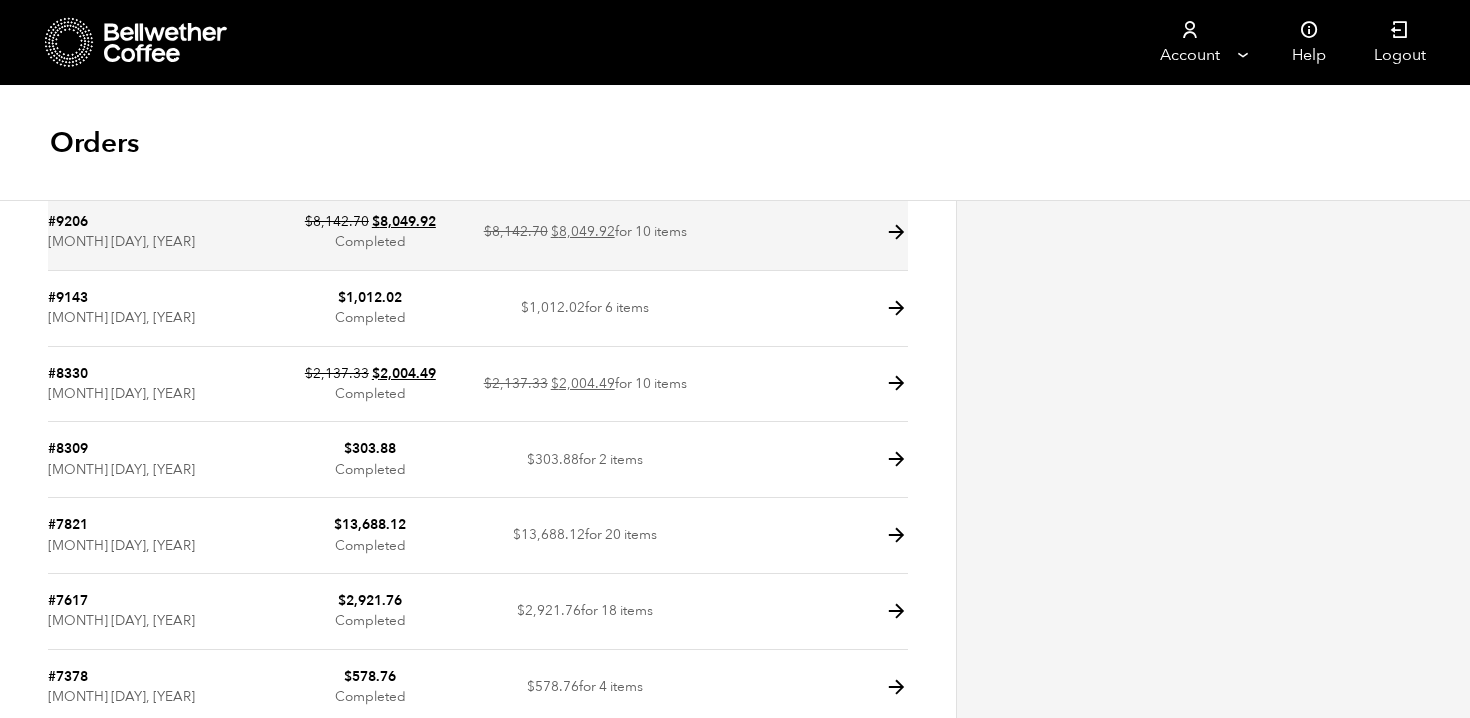 click at bounding box center (896, 232) 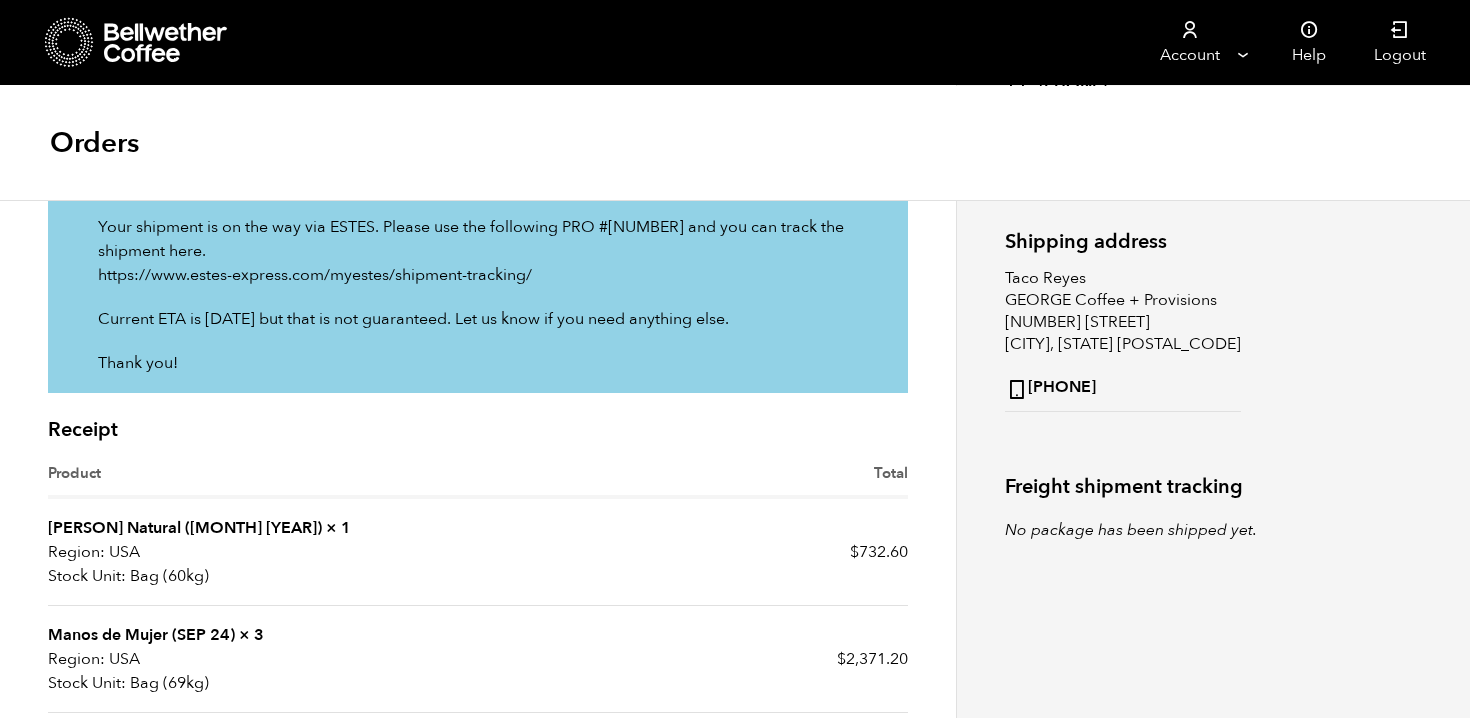 scroll, scrollTop: 0, scrollLeft: 0, axis: both 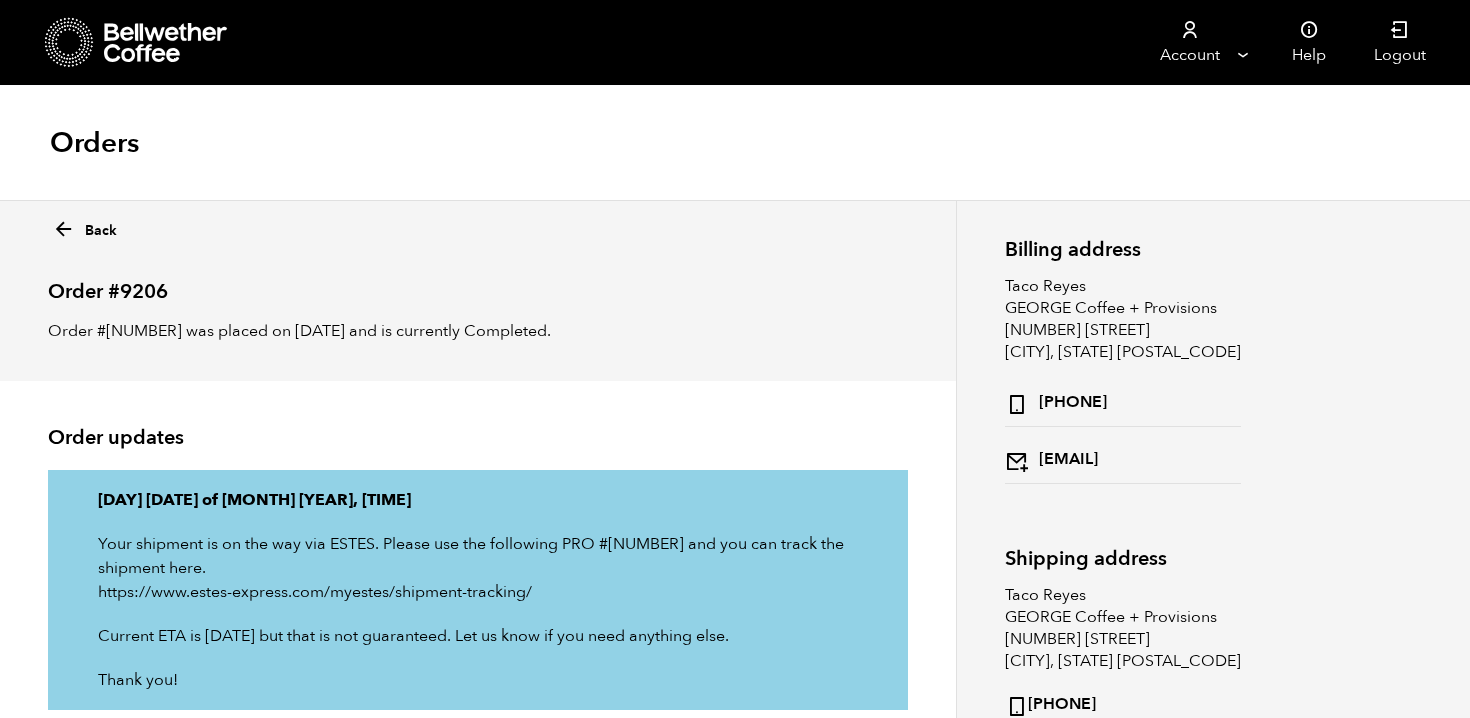 click at bounding box center [63, 229] 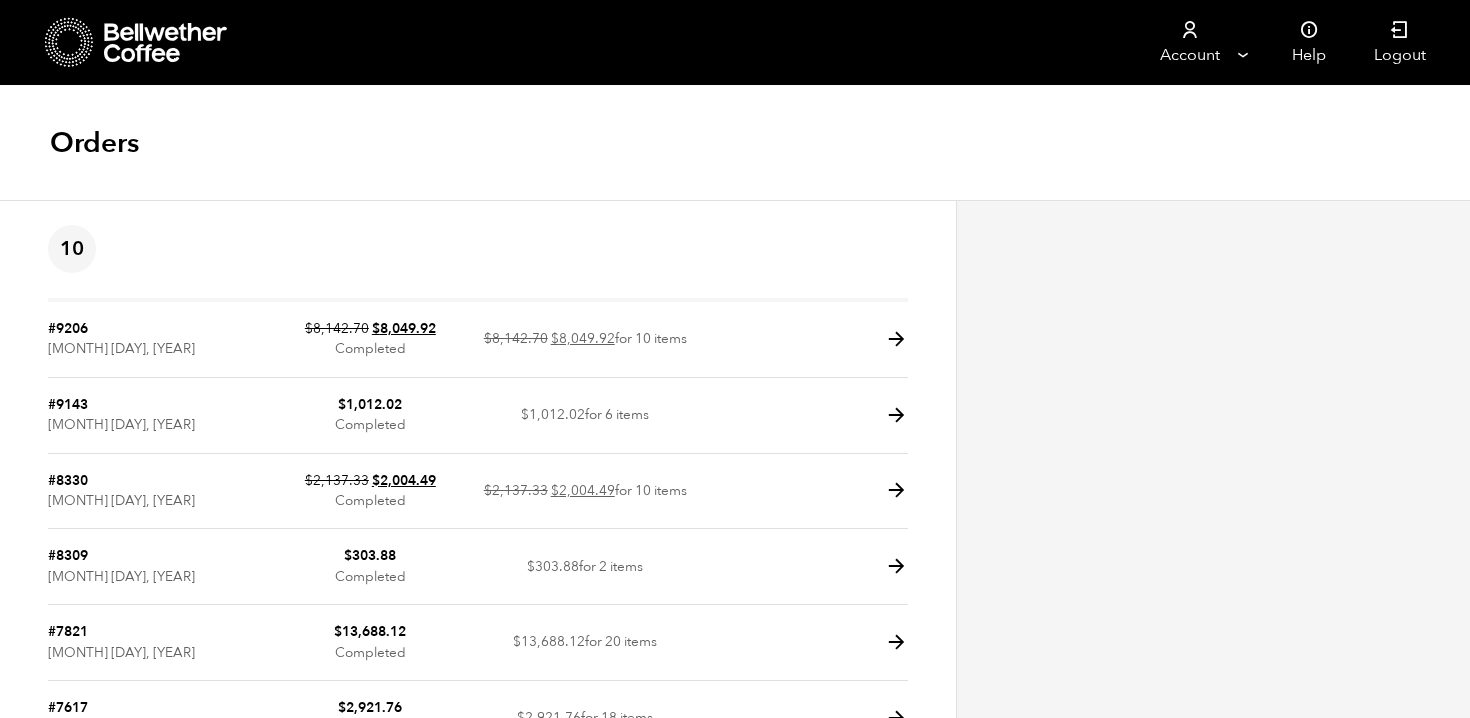 scroll, scrollTop: 0, scrollLeft: 0, axis: both 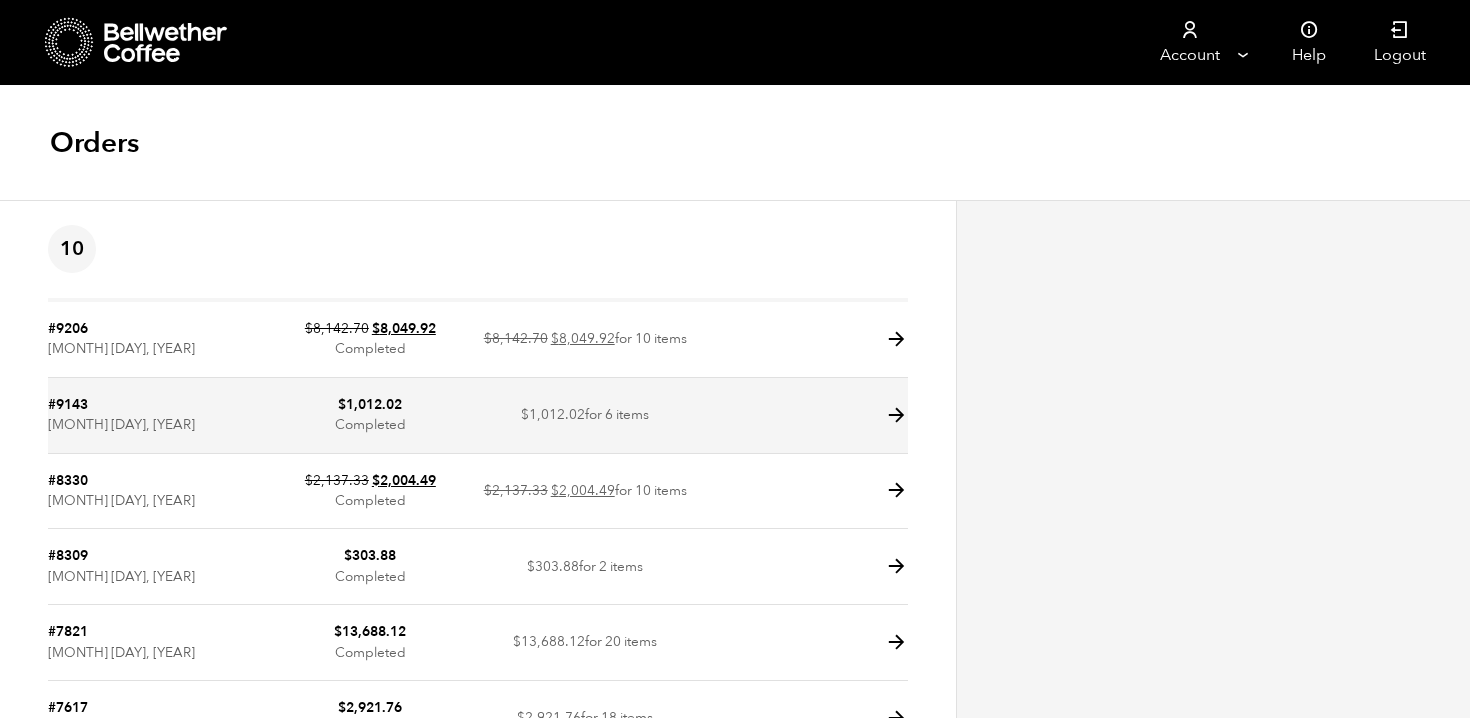 click at bounding box center [896, 415] 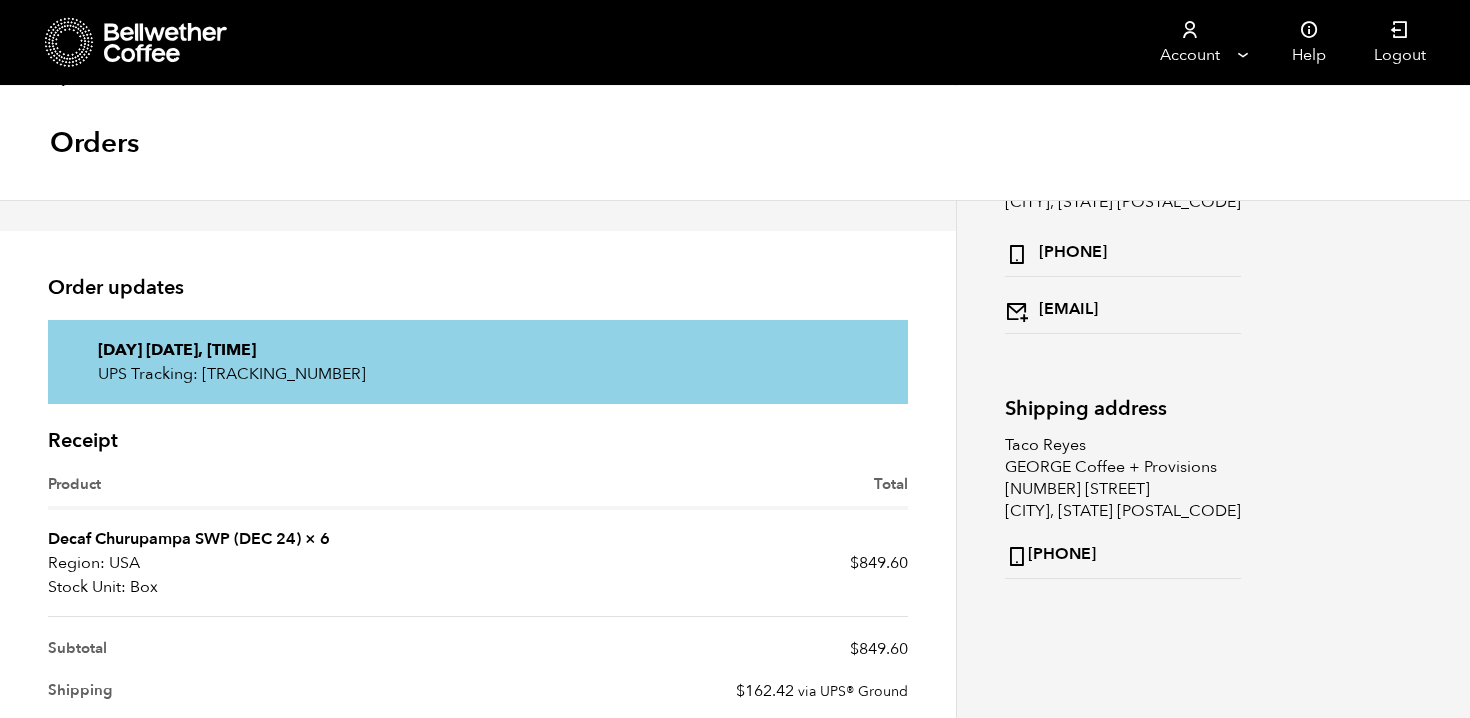 scroll, scrollTop: 0, scrollLeft: 0, axis: both 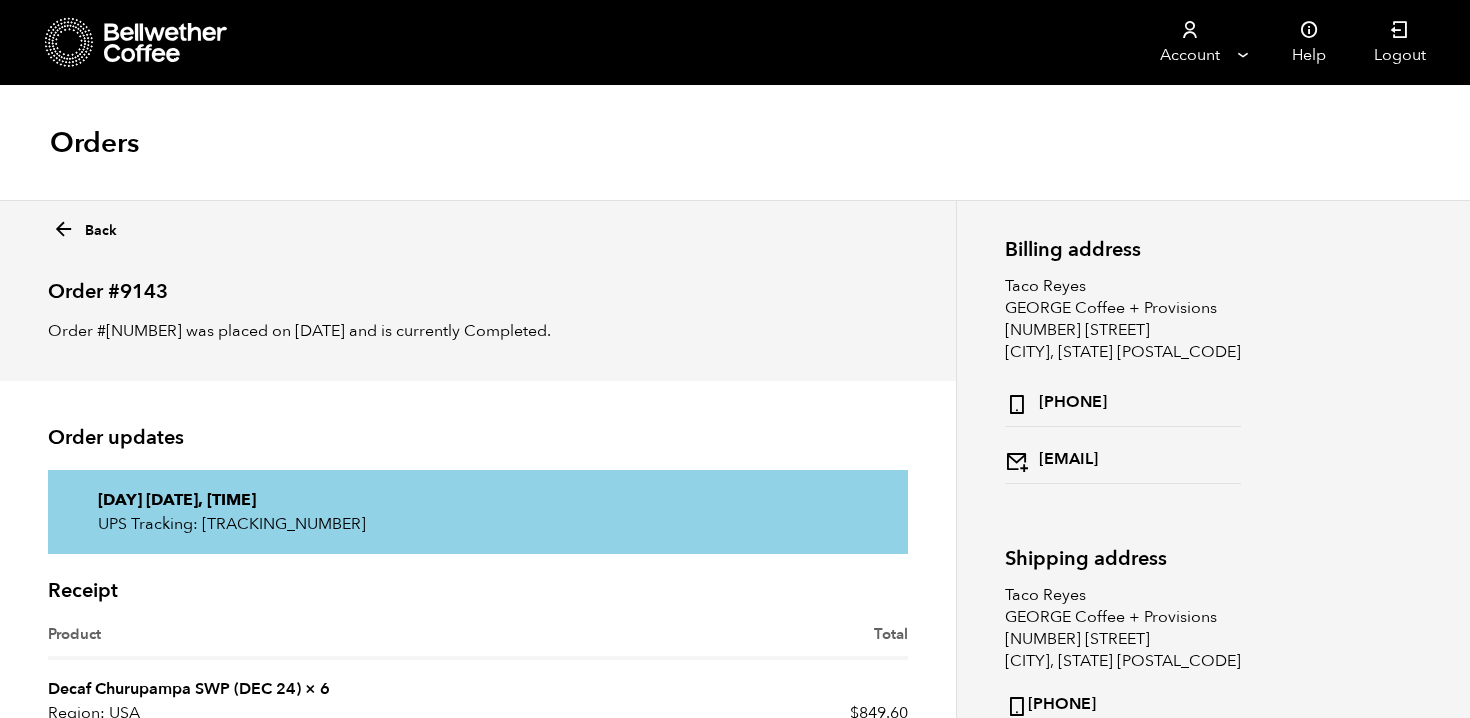 click at bounding box center [63, 229] 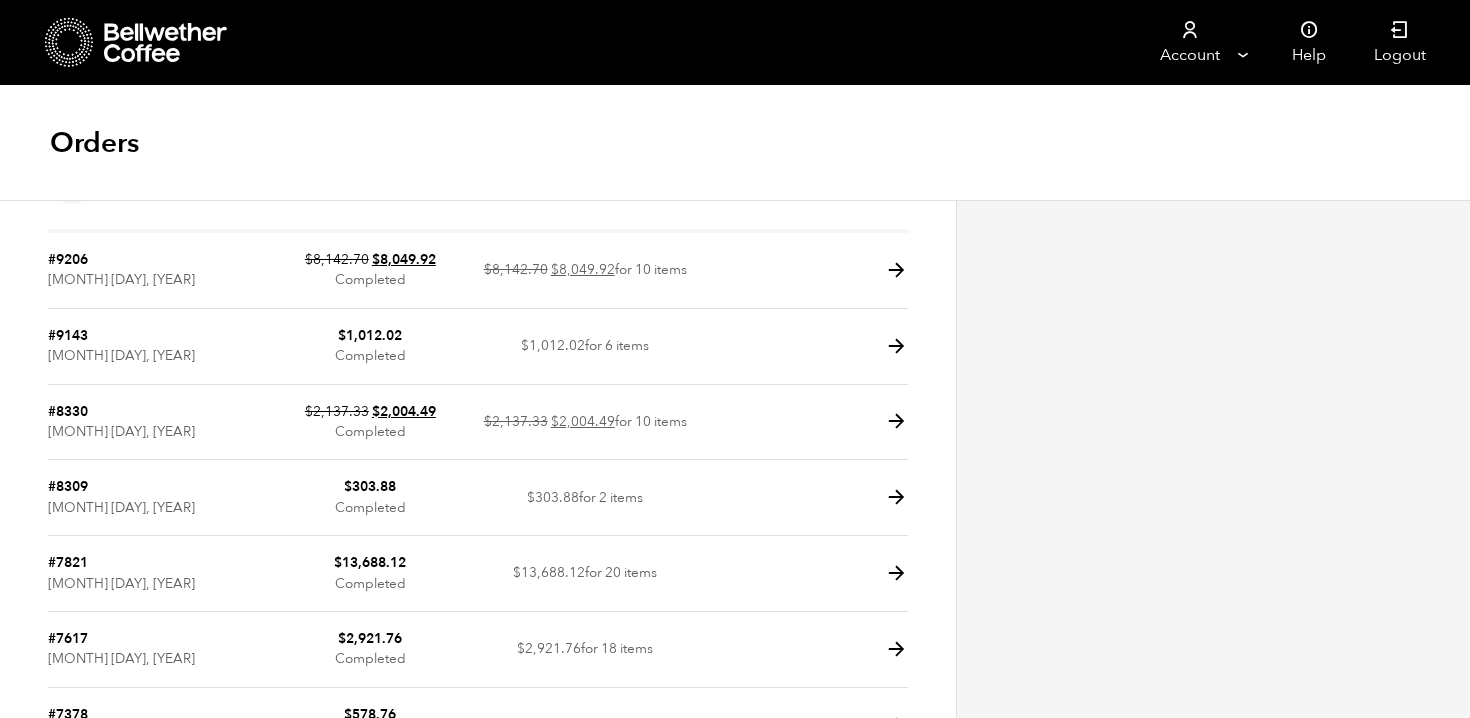 scroll, scrollTop: 70, scrollLeft: 0, axis: vertical 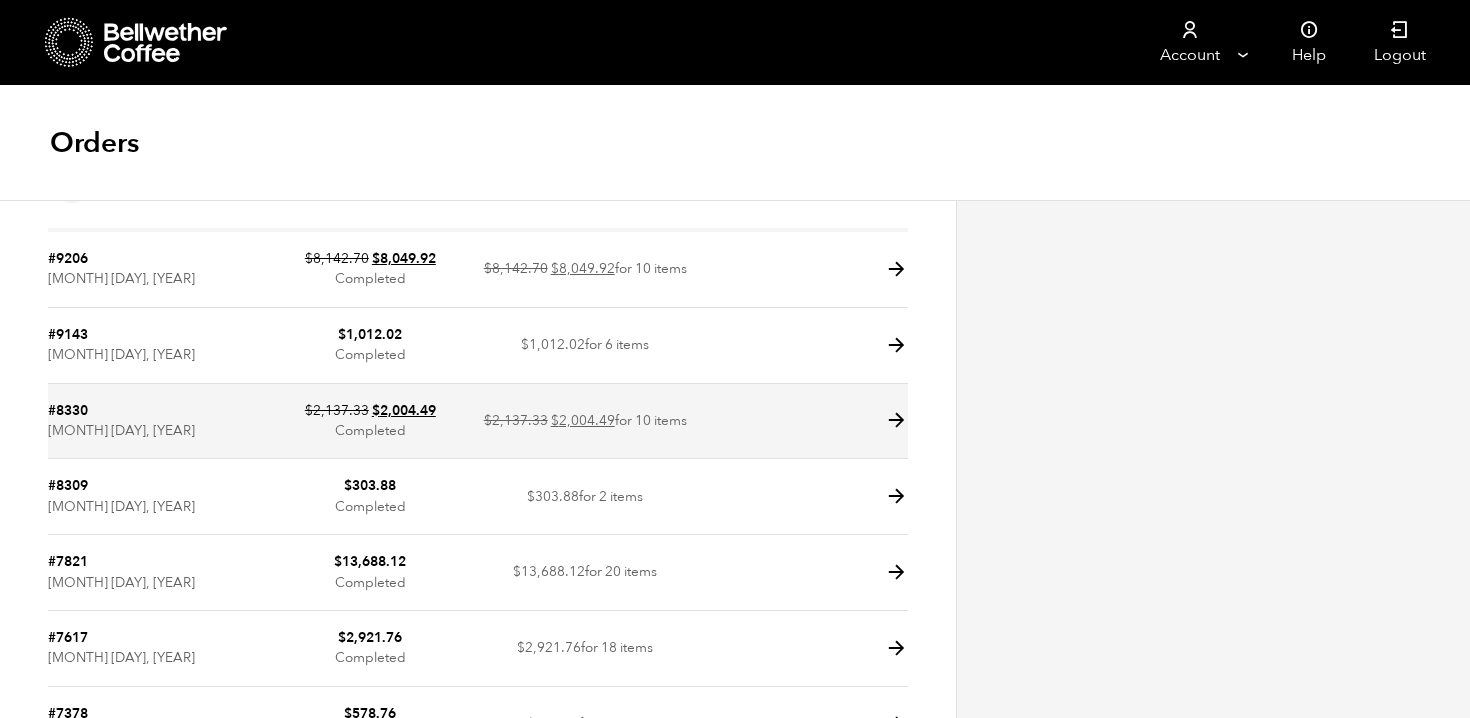 click at bounding box center (896, 420) 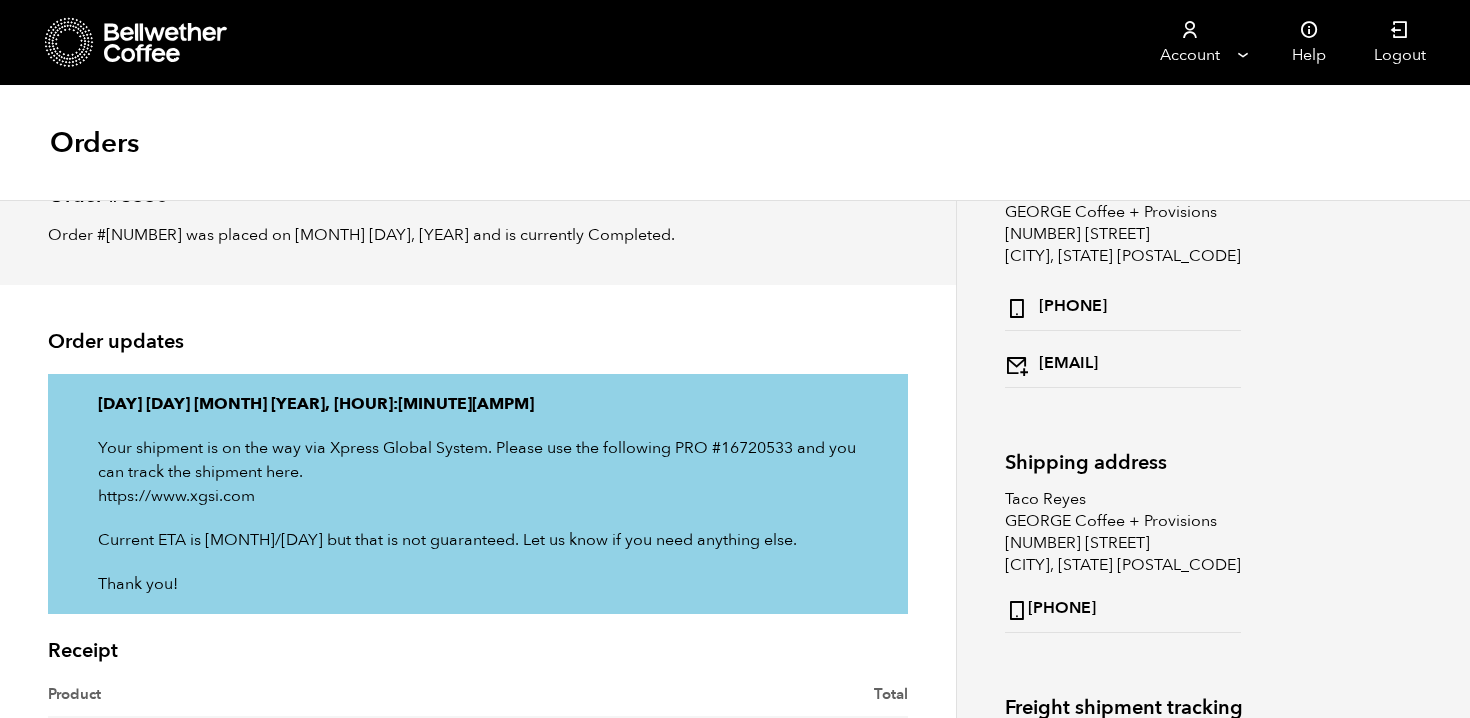 scroll, scrollTop: 0, scrollLeft: 0, axis: both 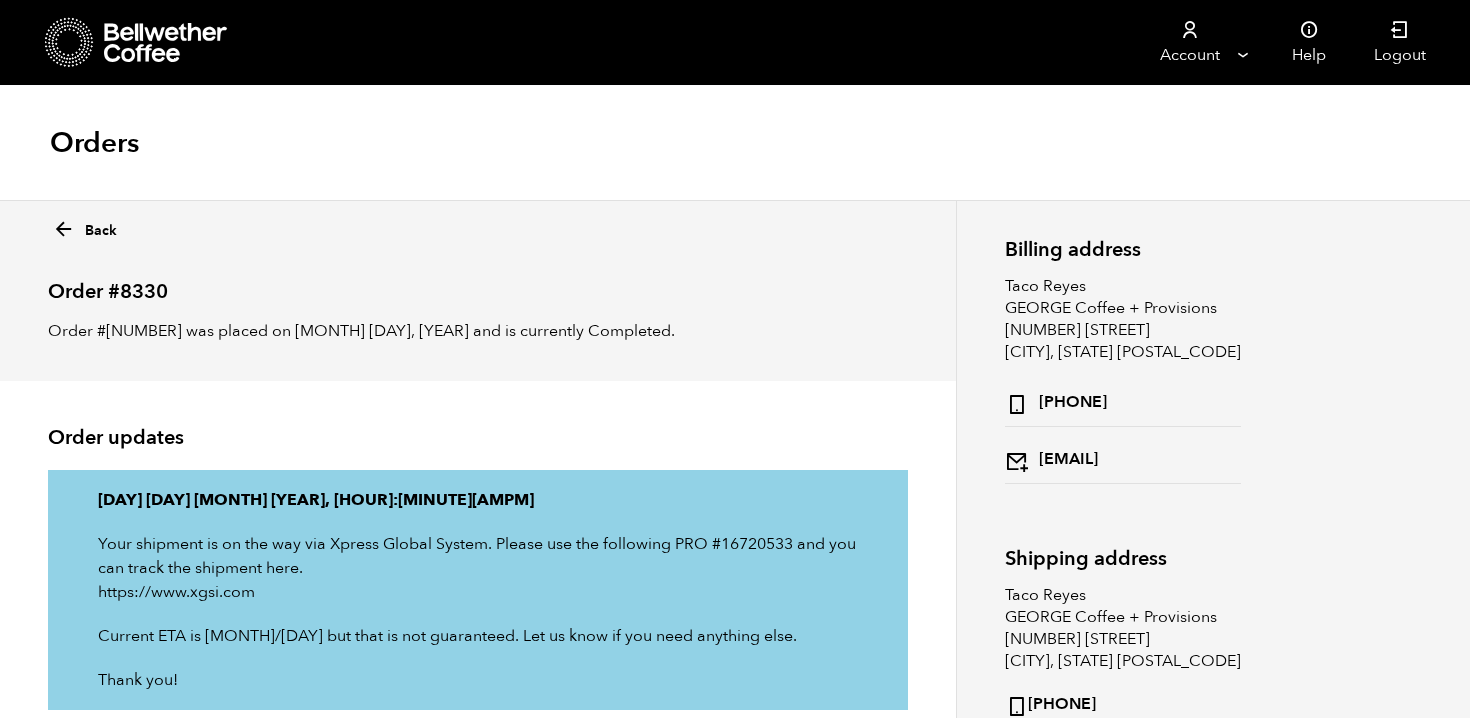 click at bounding box center (63, 229) 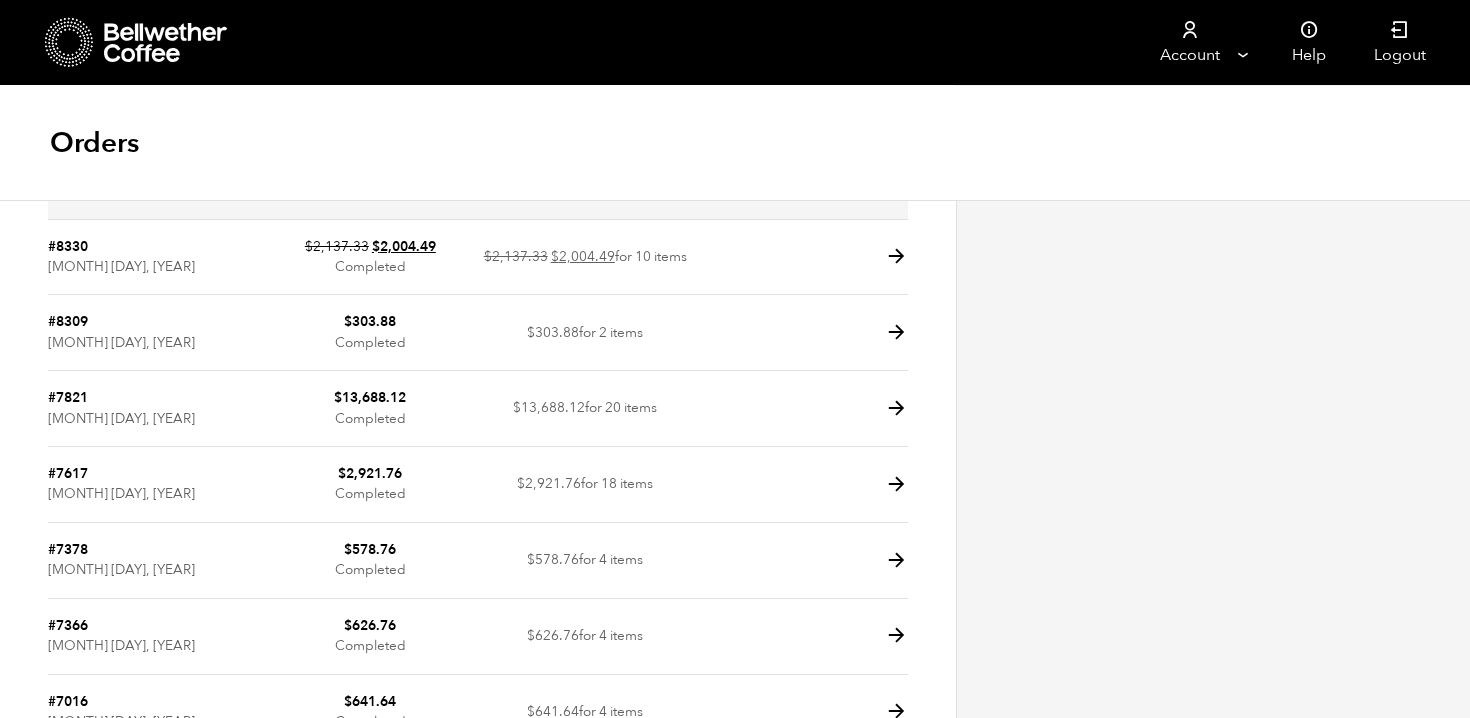 scroll, scrollTop: 232, scrollLeft: 0, axis: vertical 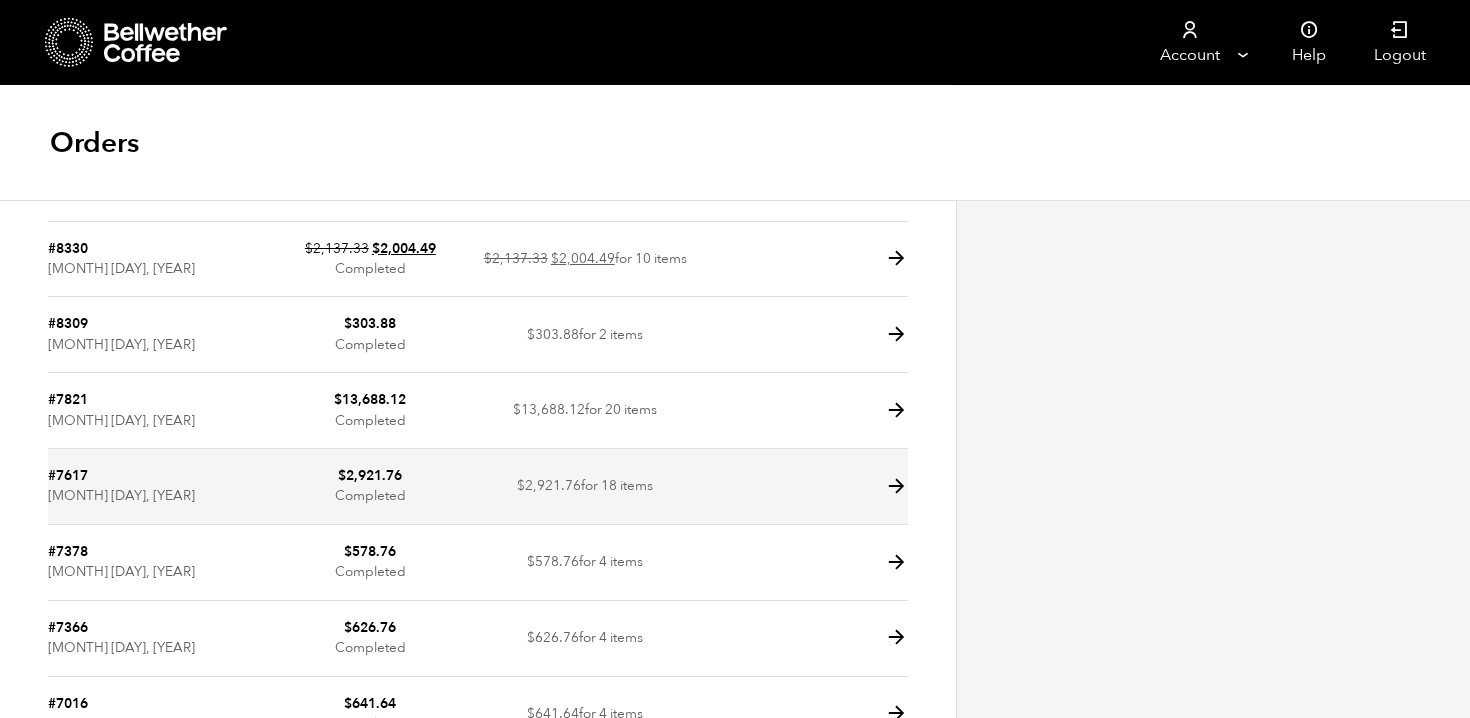 click at bounding box center [896, 486] 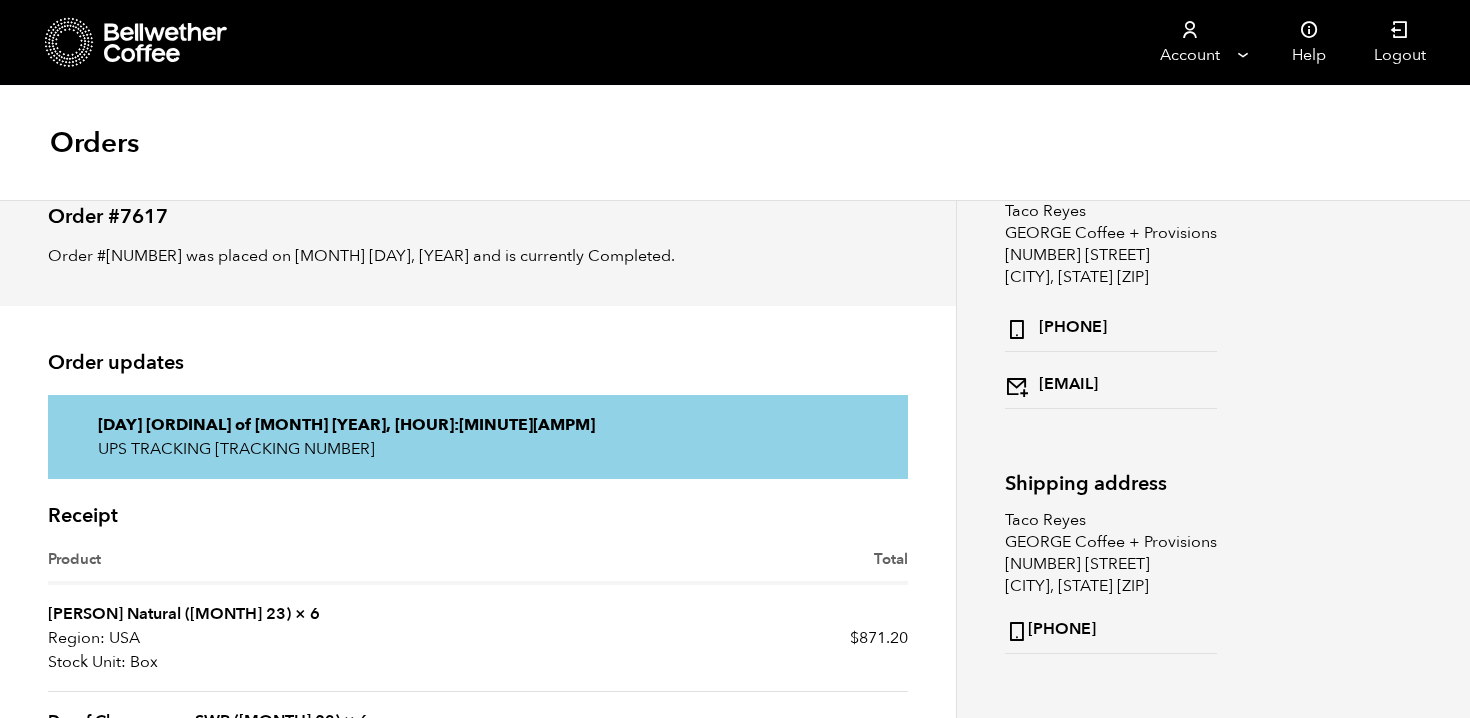 scroll, scrollTop: 0, scrollLeft: 0, axis: both 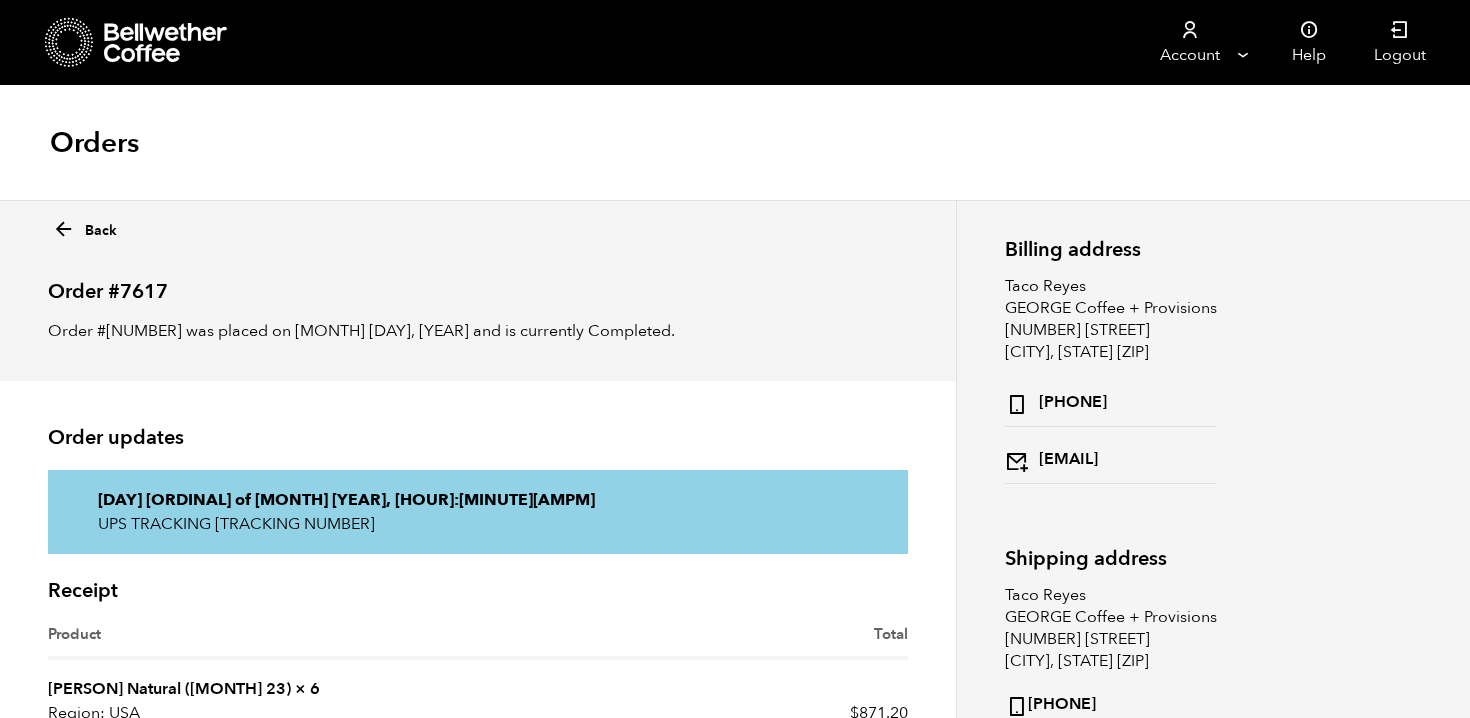 click at bounding box center [63, 229] 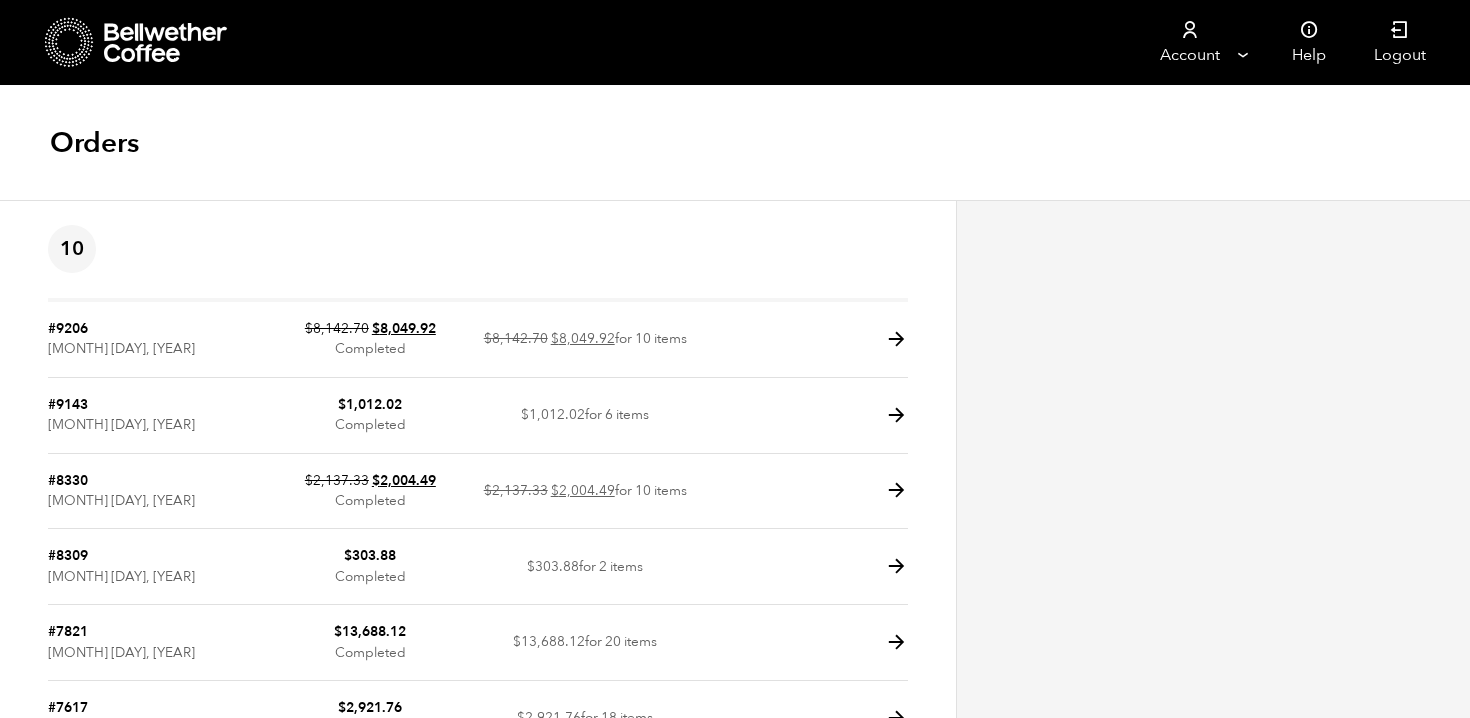 scroll, scrollTop: 0, scrollLeft: 0, axis: both 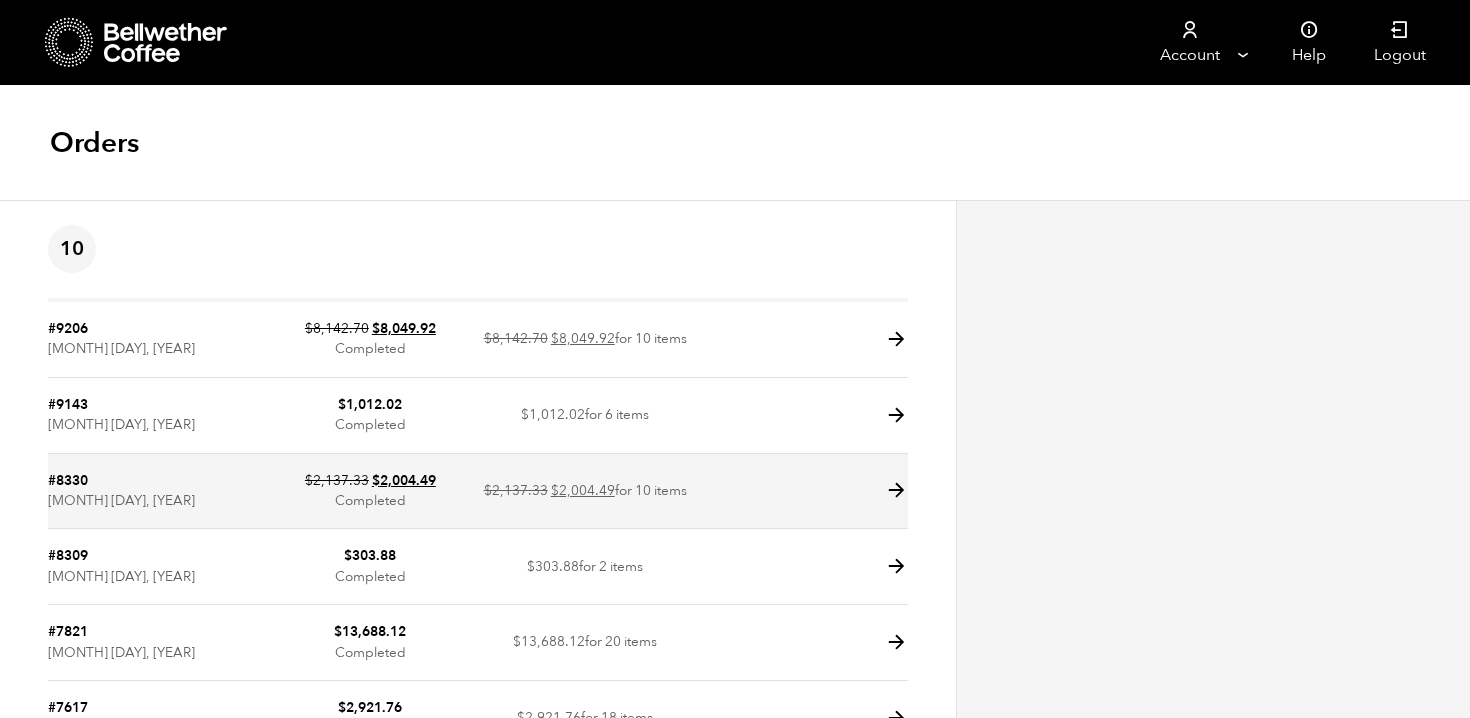 click at bounding box center [896, 490] 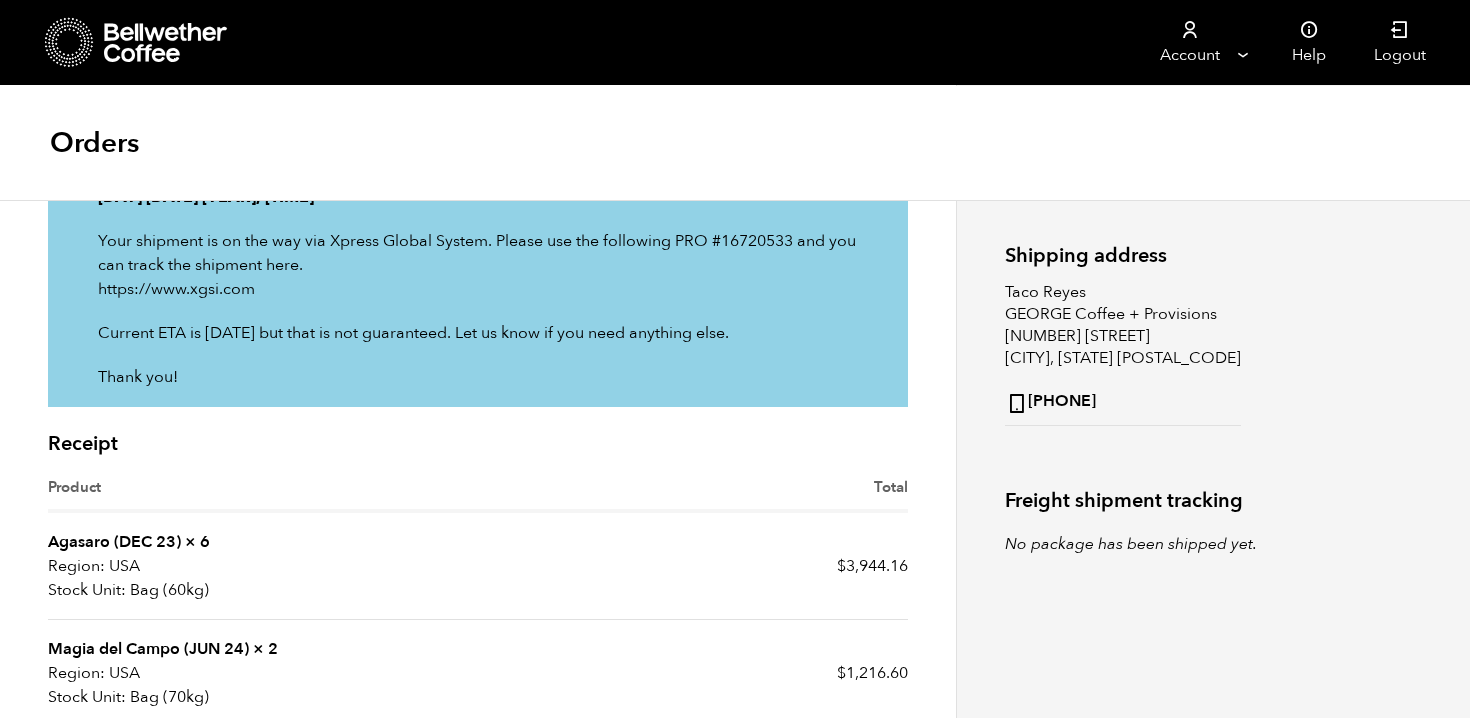 scroll, scrollTop: 0, scrollLeft: 0, axis: both 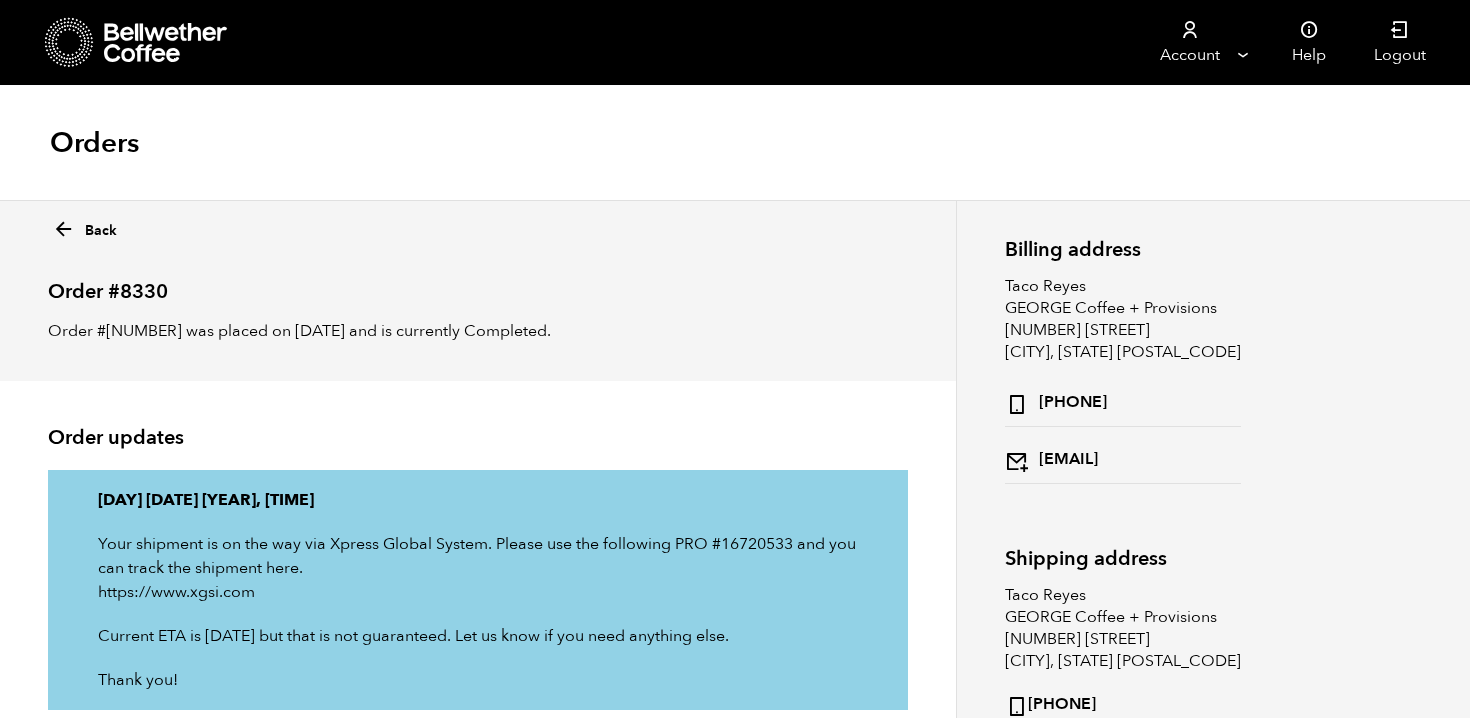 click at bounding box center [63, 229] 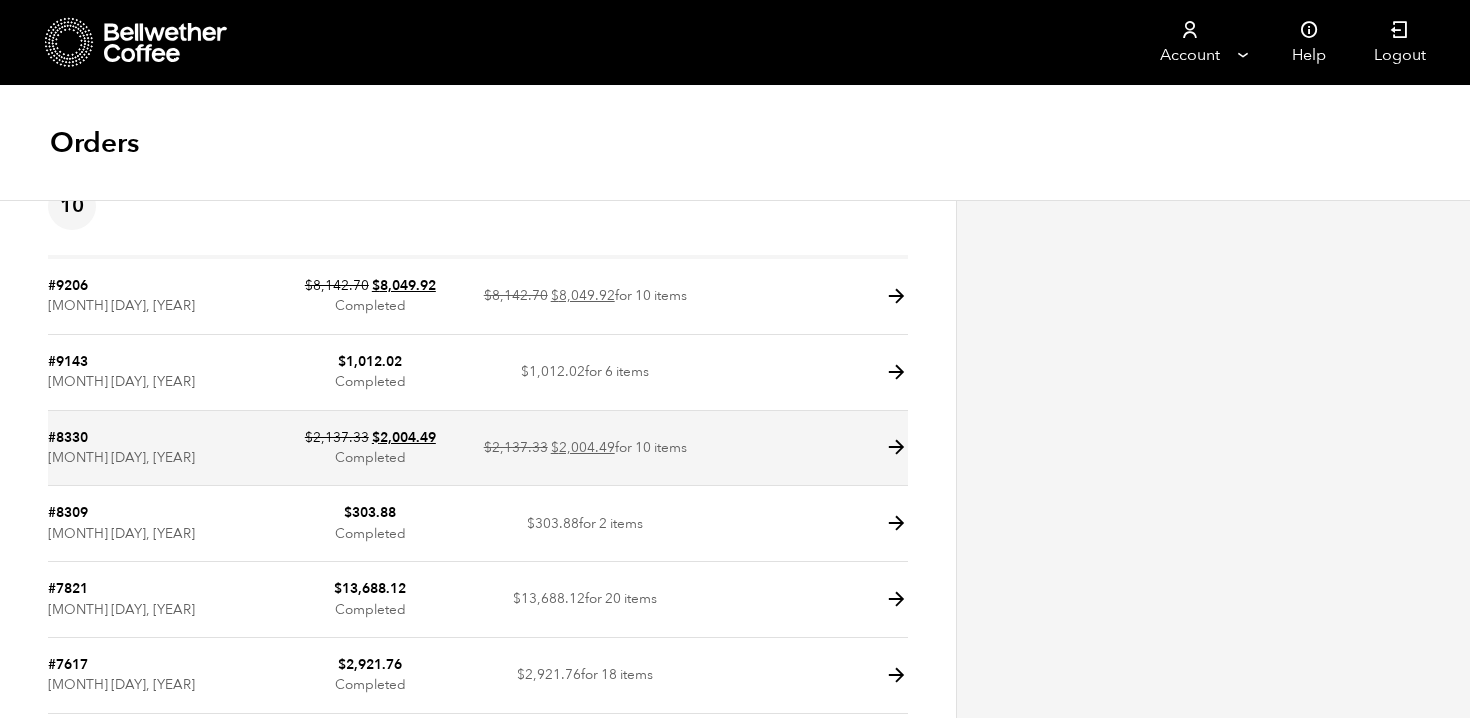scroll, scrollTop: 39, scrollLeft: 0, axis: vertical 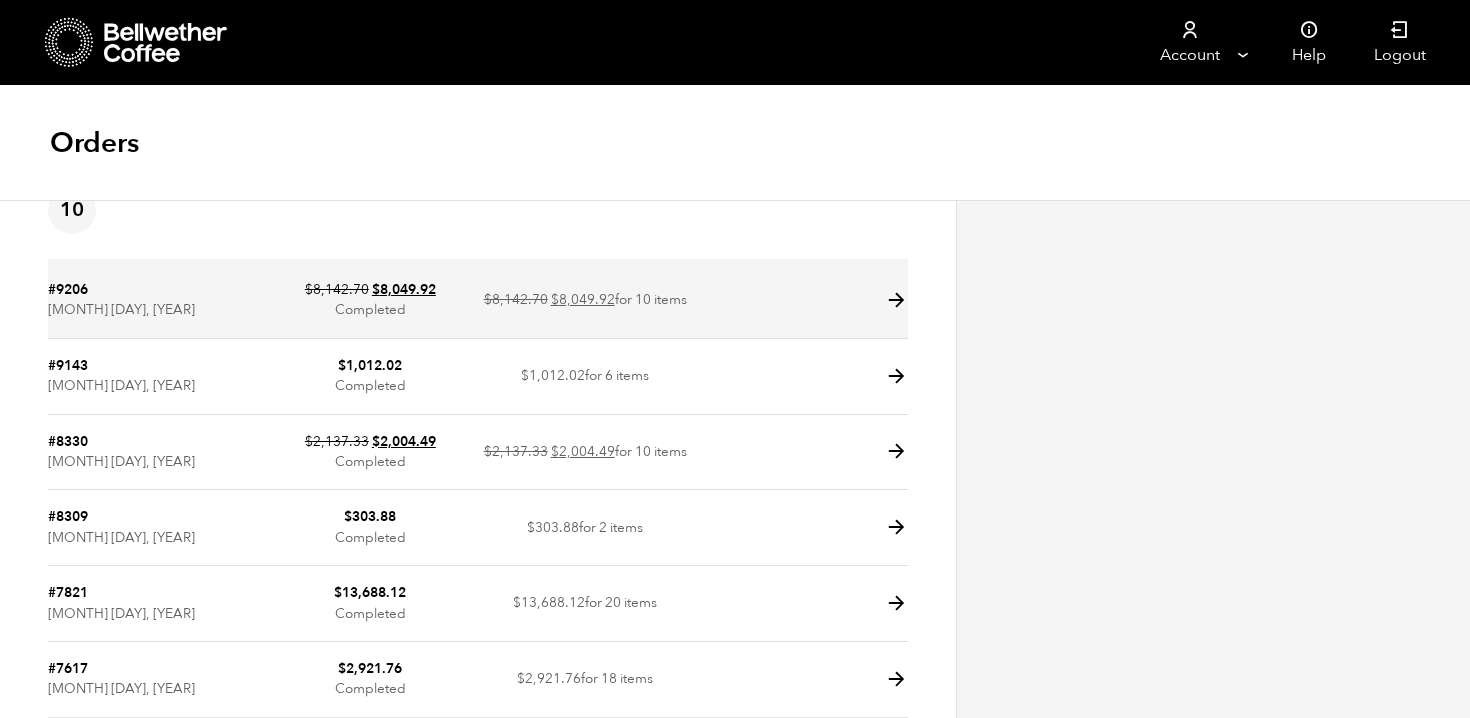 click at bounding box center (896, 300) 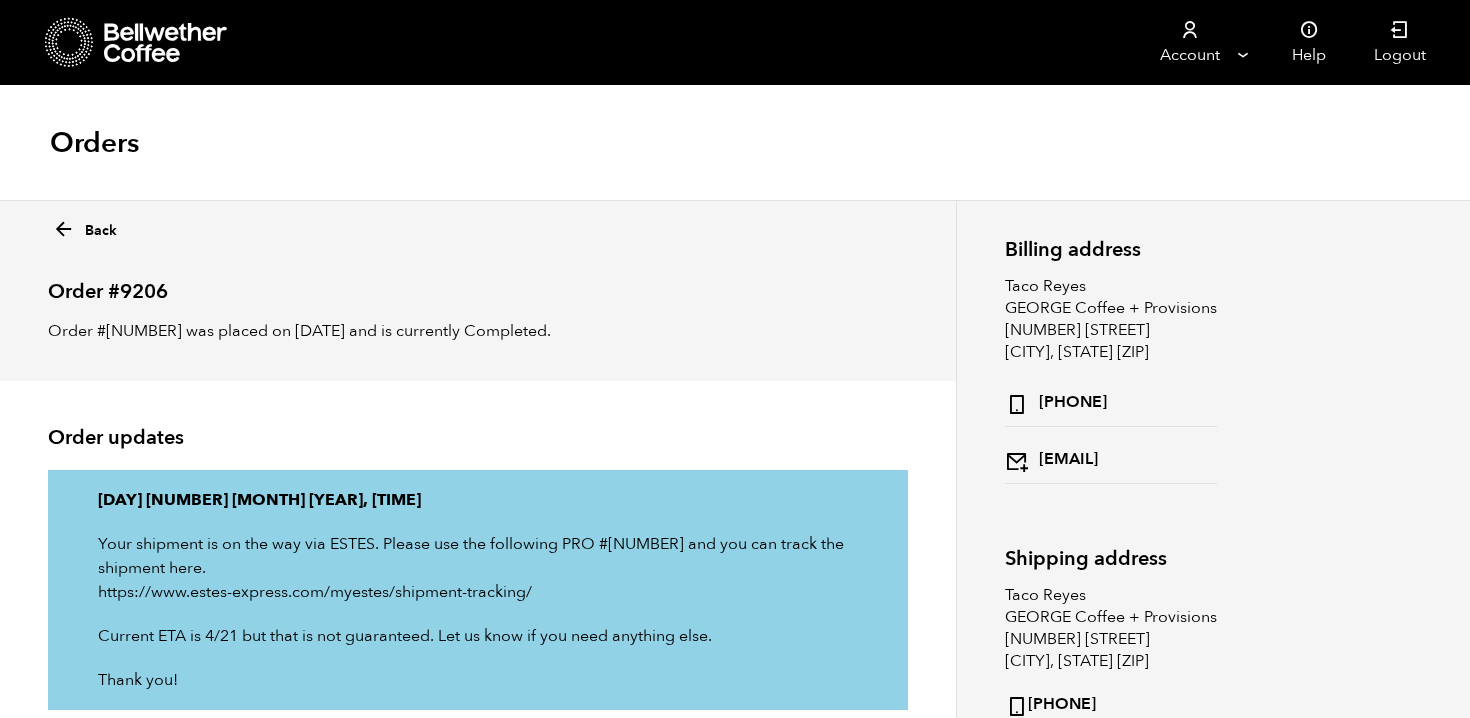 scroll, scrollTop: 0, scrollLeft: 0, axis: both 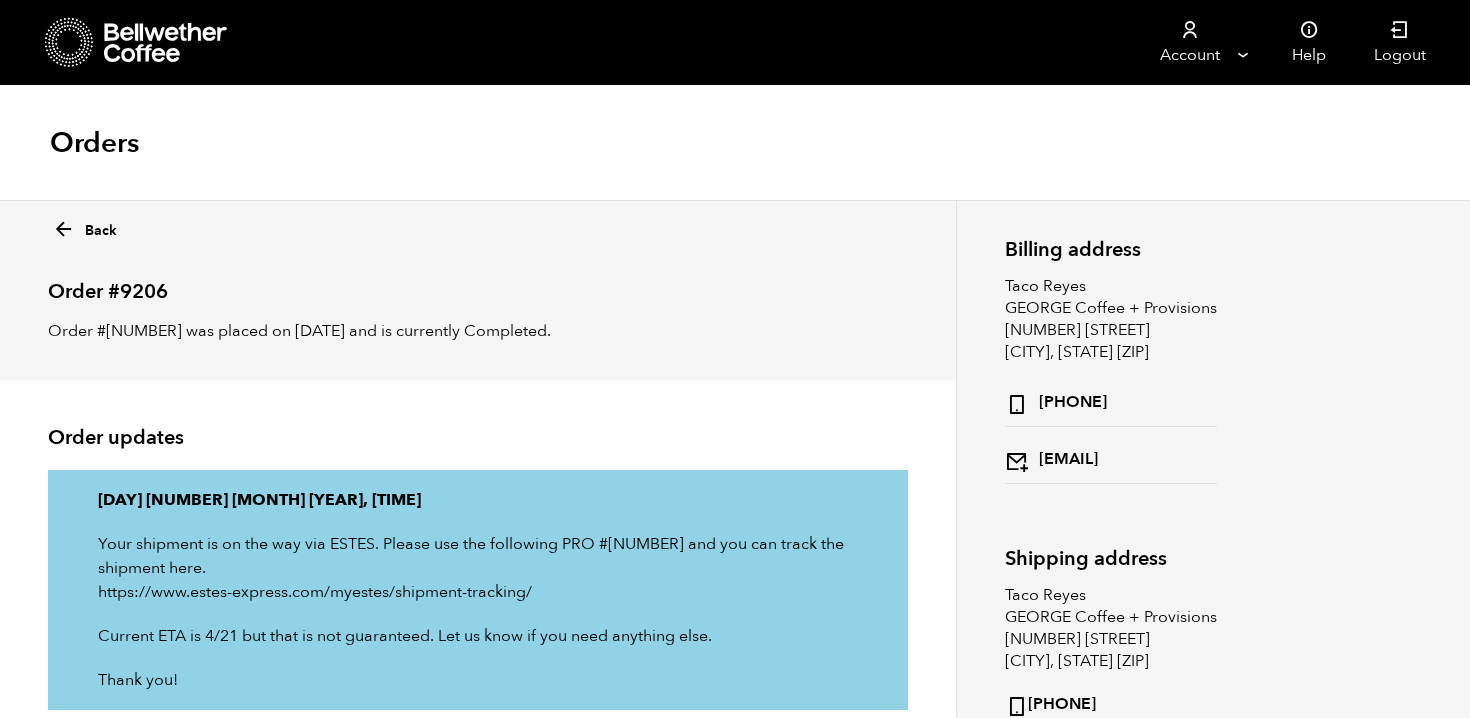 click at bounding box center (63, 229) 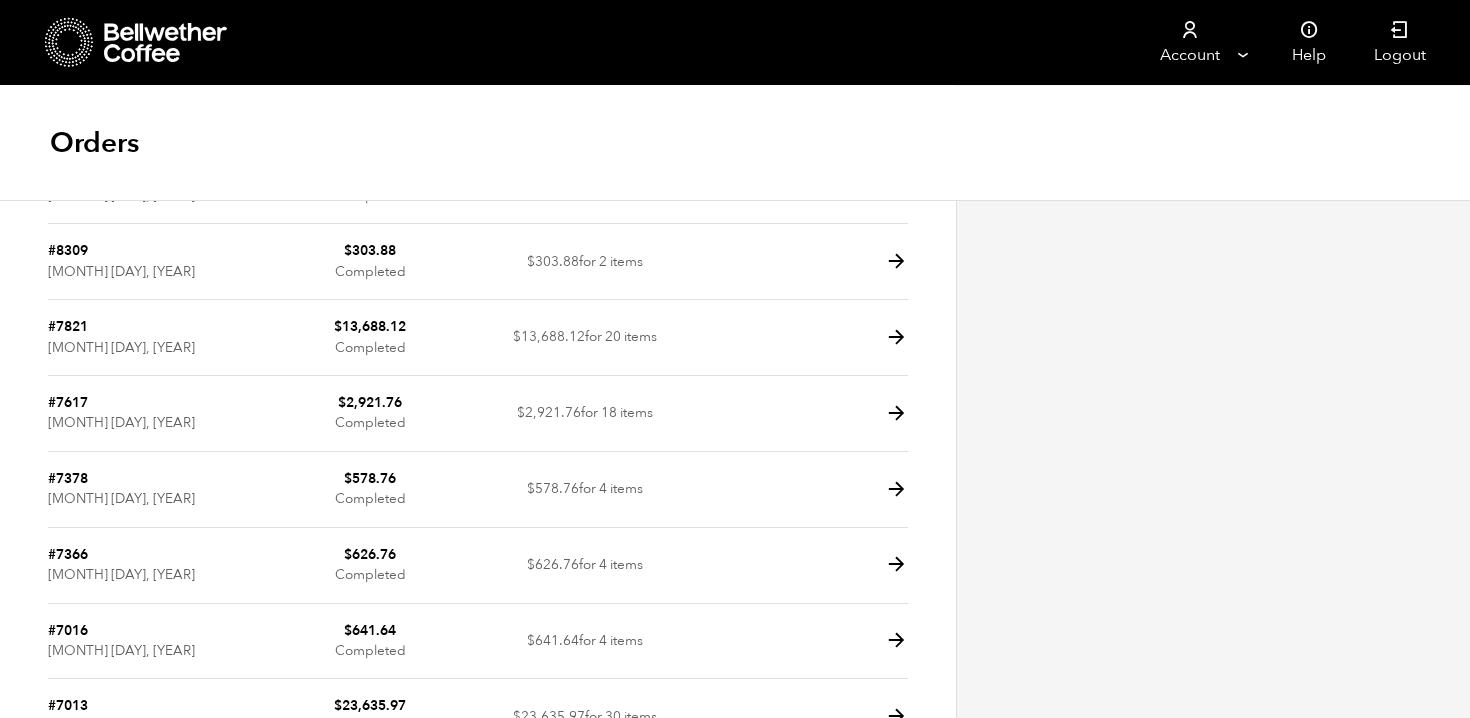 scroll, scrollTop: 0, scrollLeft: 0, axis: both 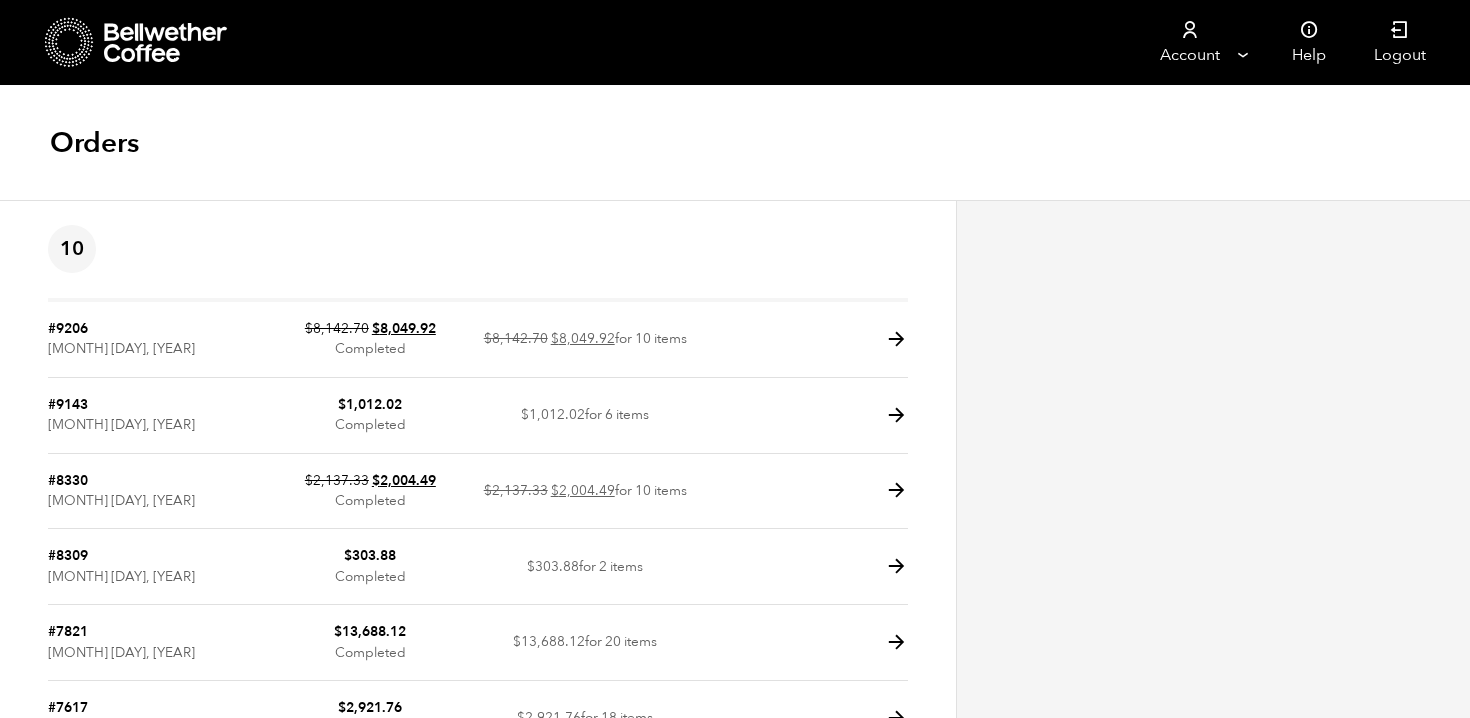 click at bounding box center [1213, 678] 